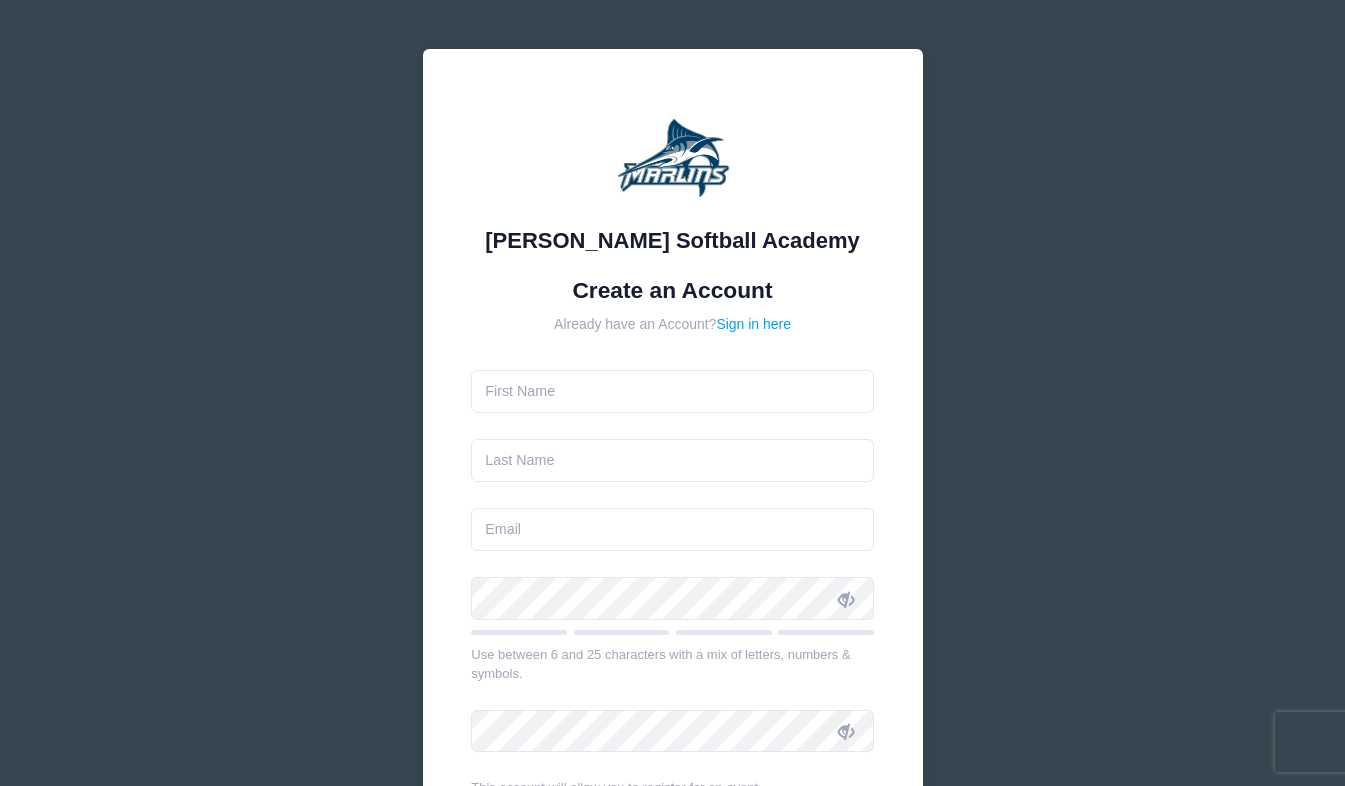 scroll, scrollTop: 0, scrollLeft: 0, axis: both 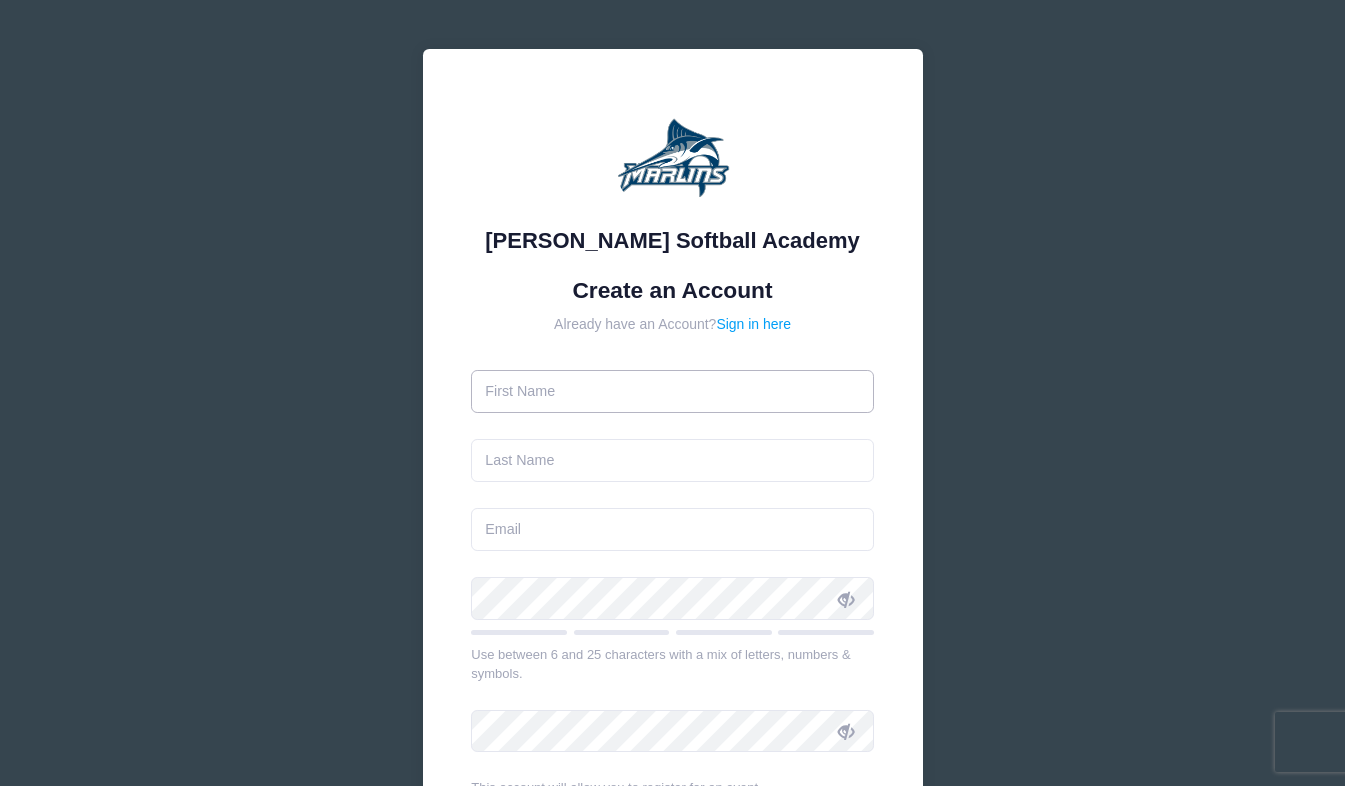 click at bounding box center [672, 391] 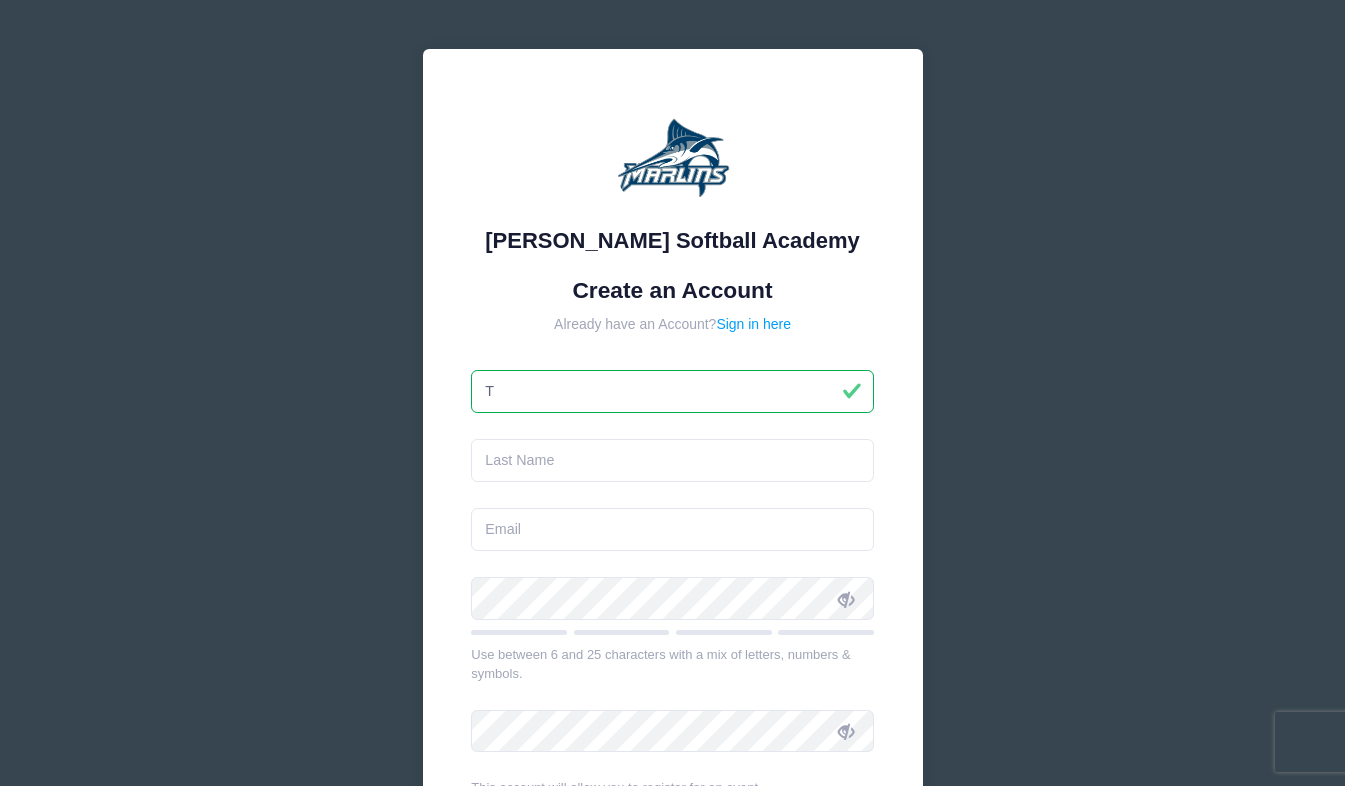 type on "[PERSON_NAME]" 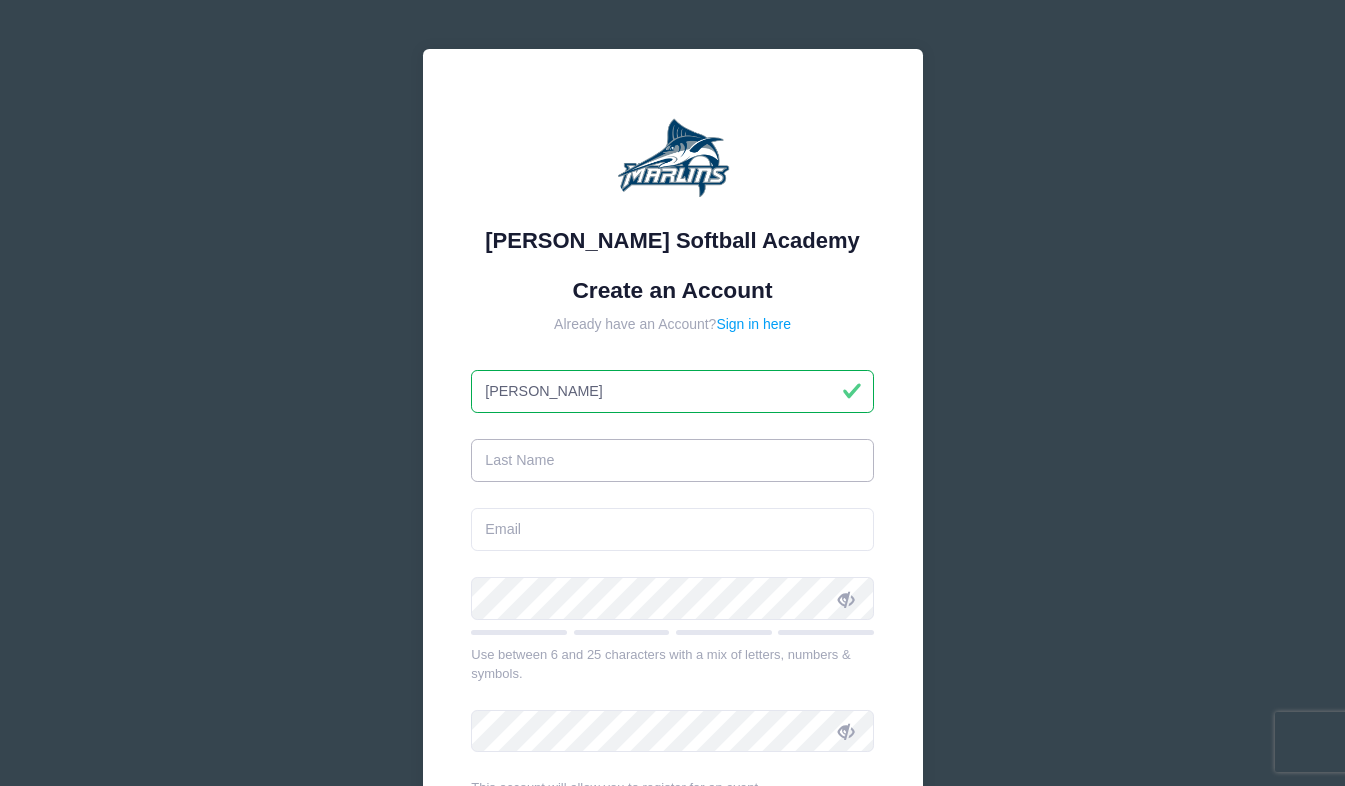 type on "[PERSON_NAME]" 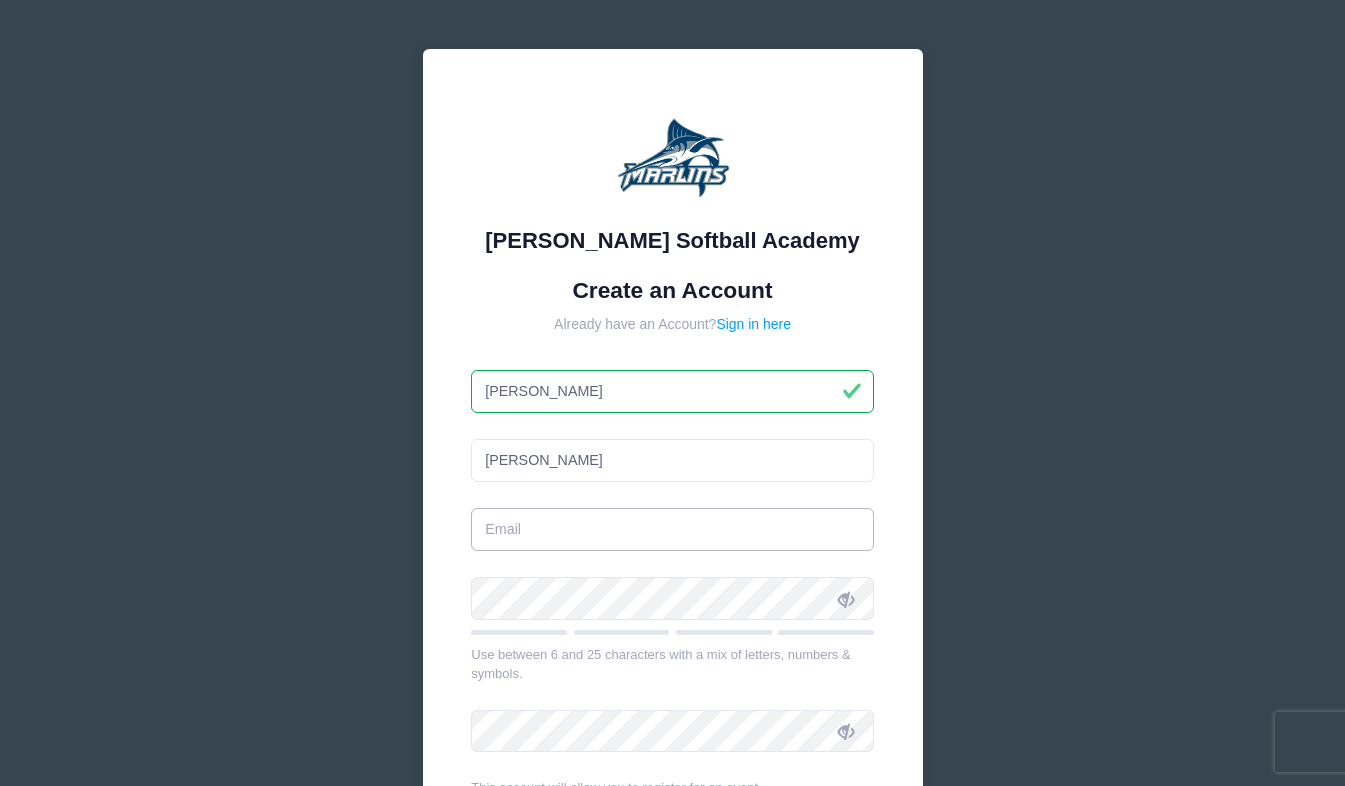 type on "Jecarman@aol.com" 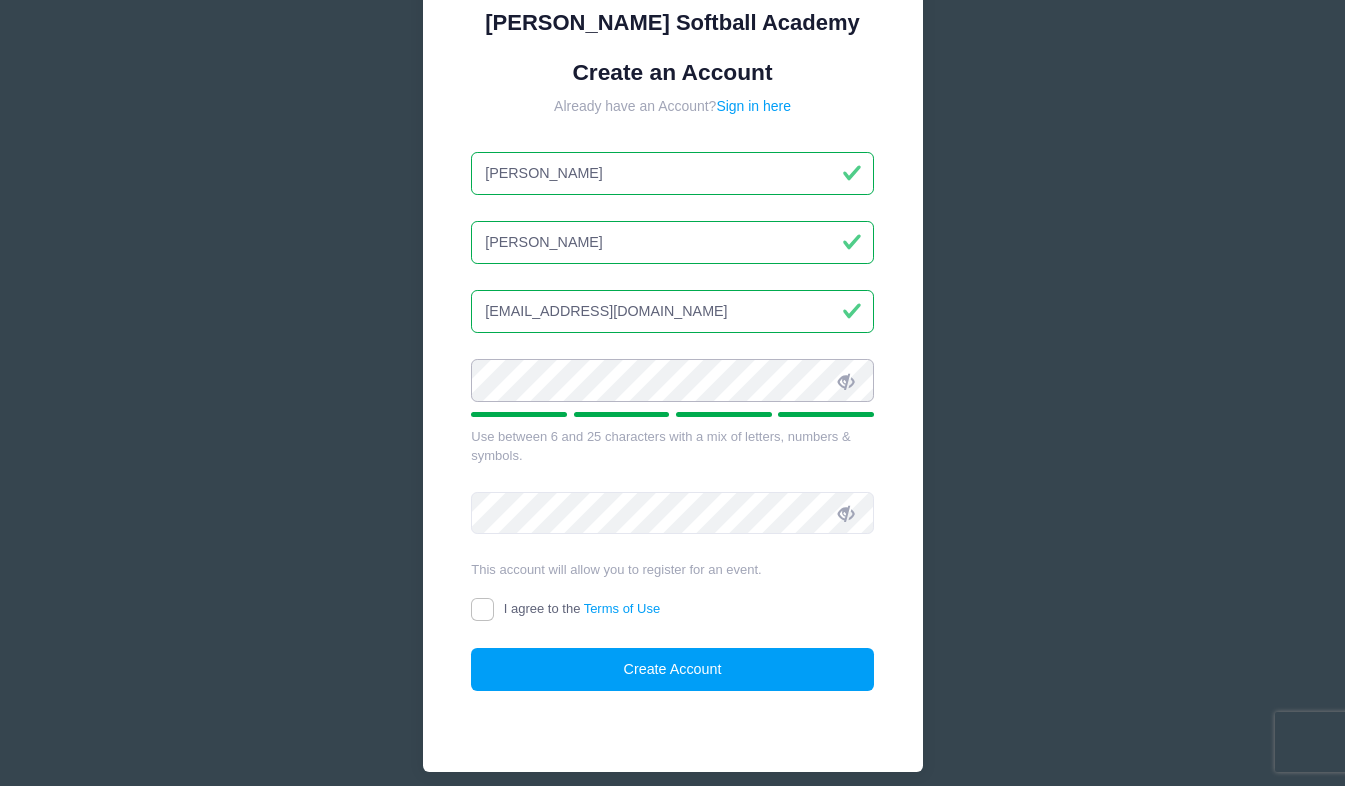 scroll, scrollTop: 227, scrollLeft: 0, axis: vertical 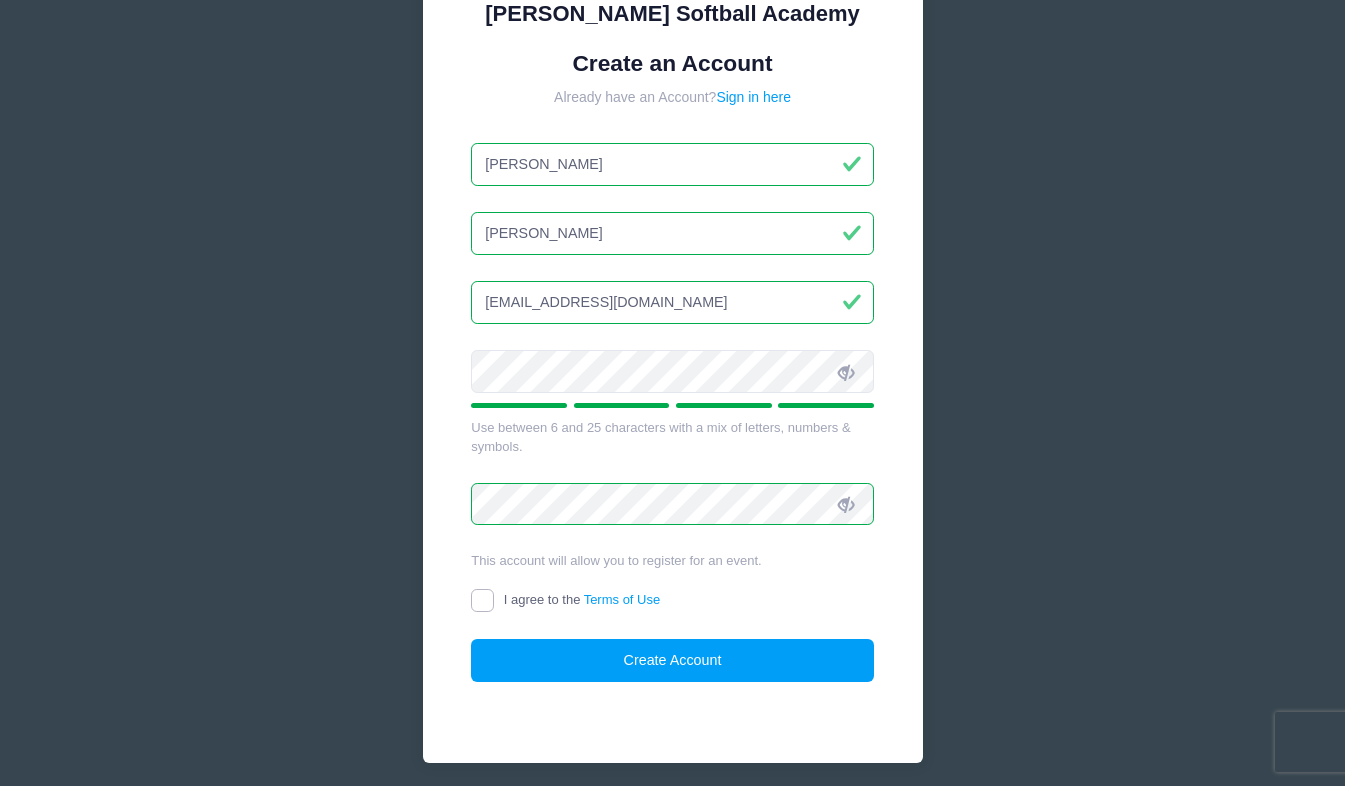 click on "I agree to the
Terms of Use" at bounding box center (482, 600) 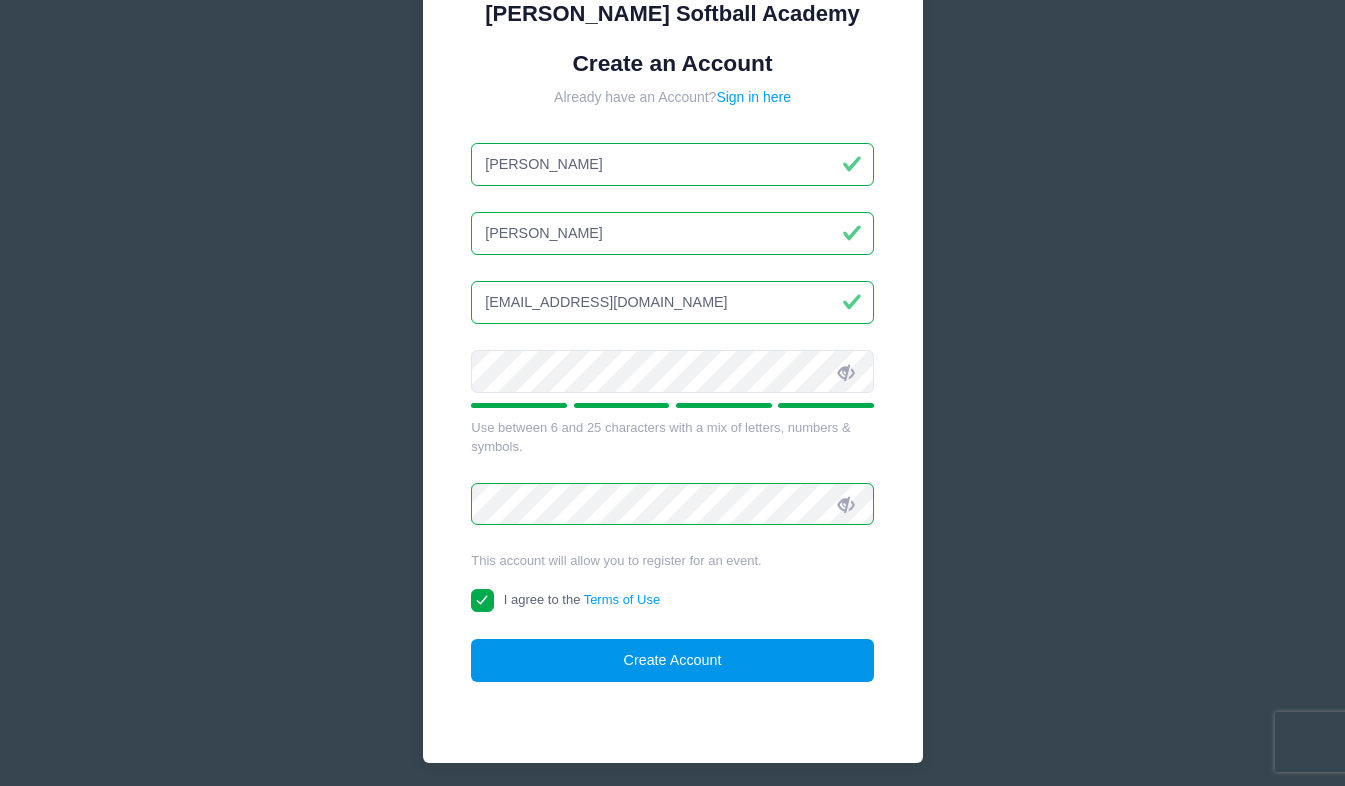 click on "Create Account" at bounding box center (672, 660) 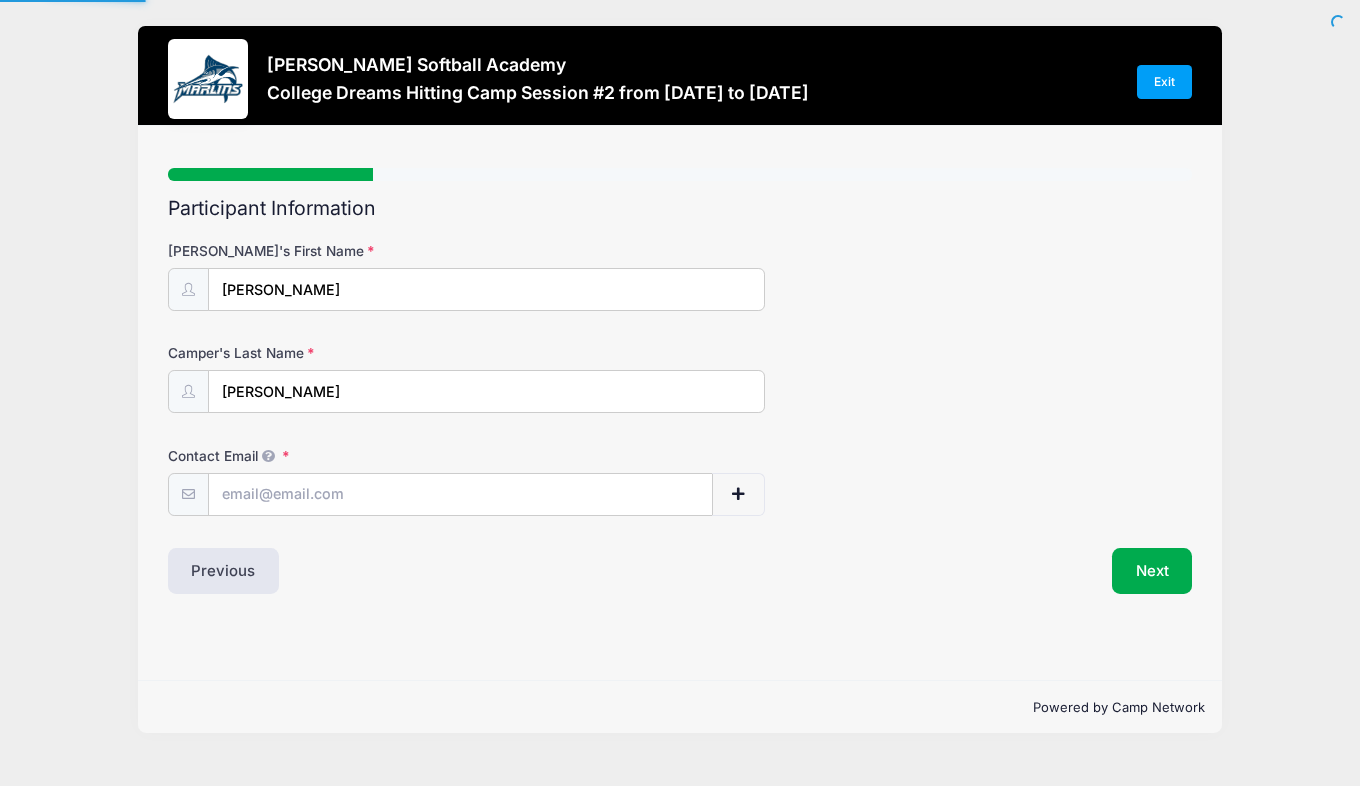 scroll, scrollTop: 0, scrollLeft: 0, axis: both 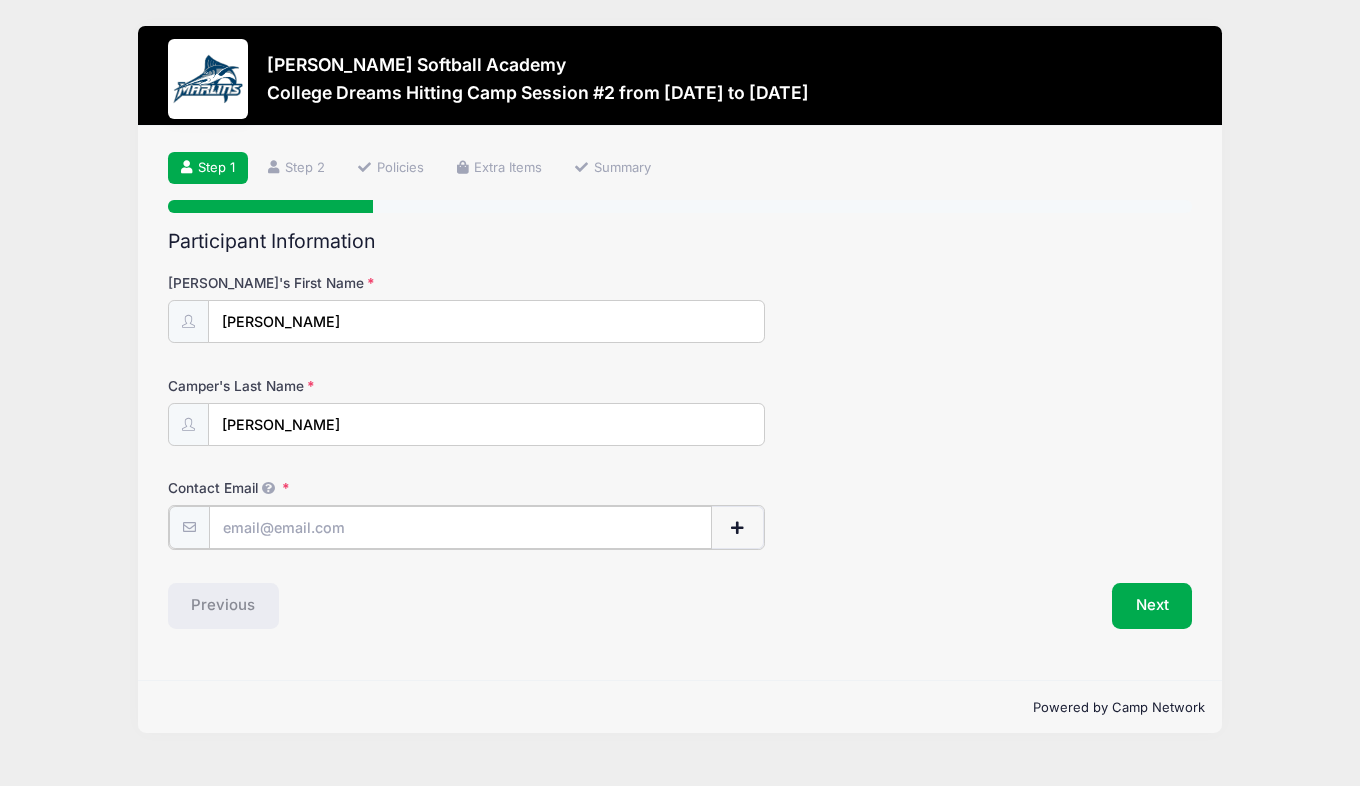 click on "Contact Email" at bounding box center (461, 527) 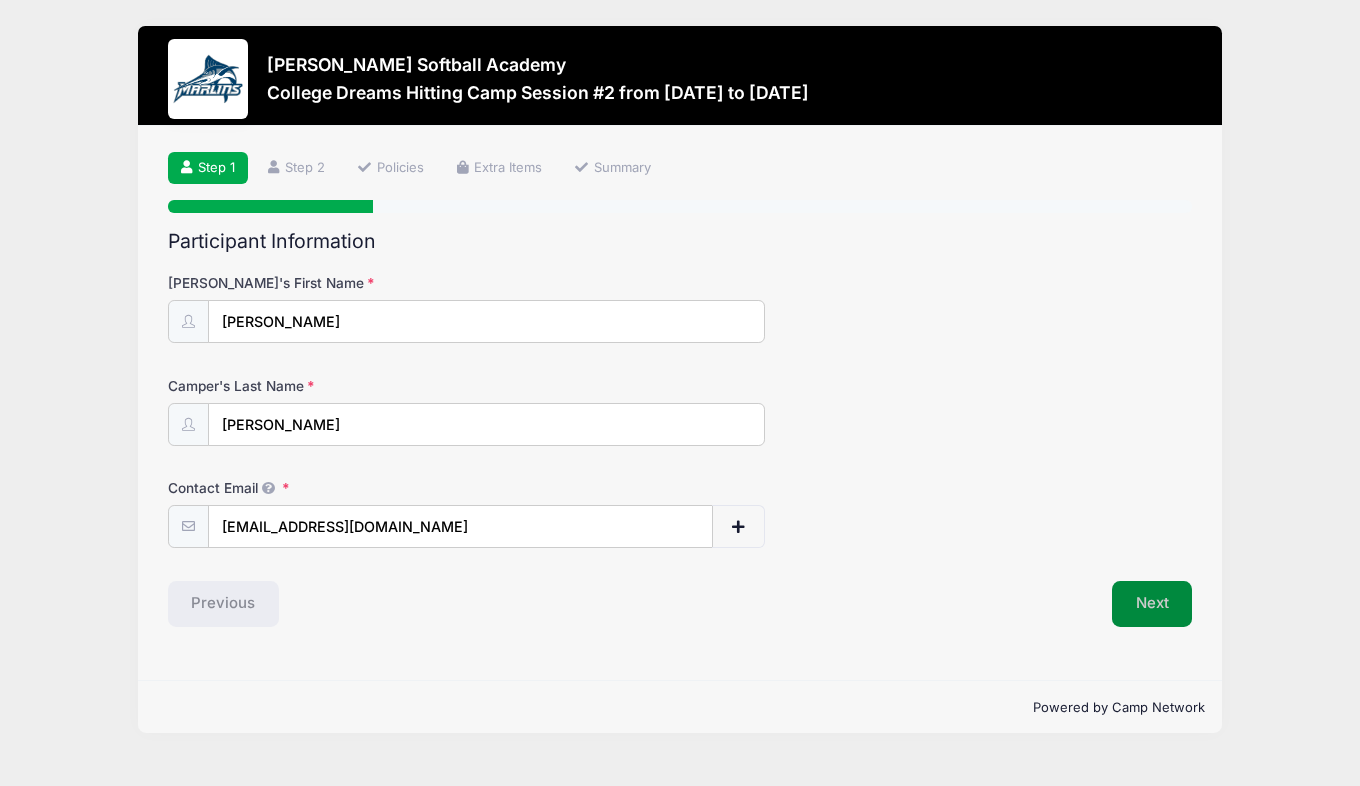 click on "Next" at bounding box center [1152, 604] 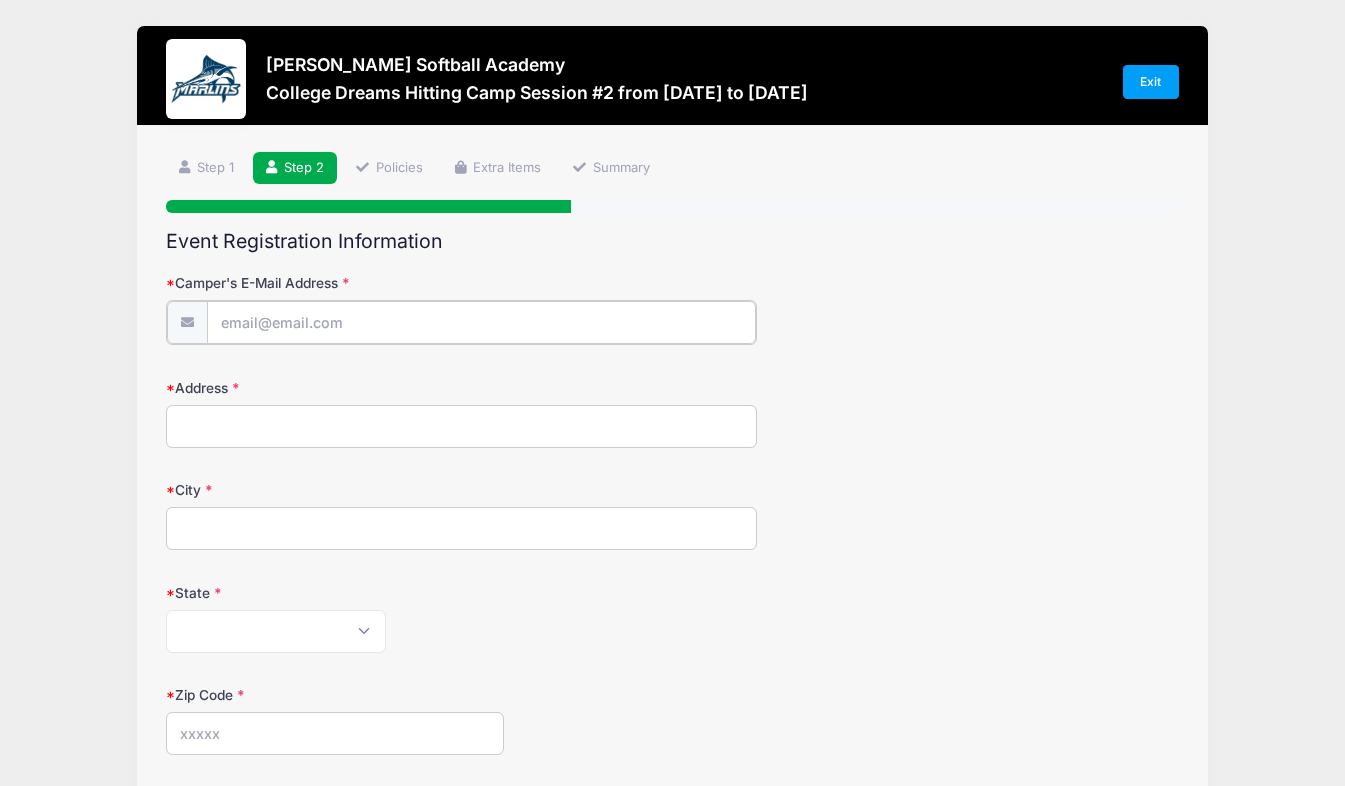 click on "Camper's E-Mail Address" at bounding box center (481, 322) 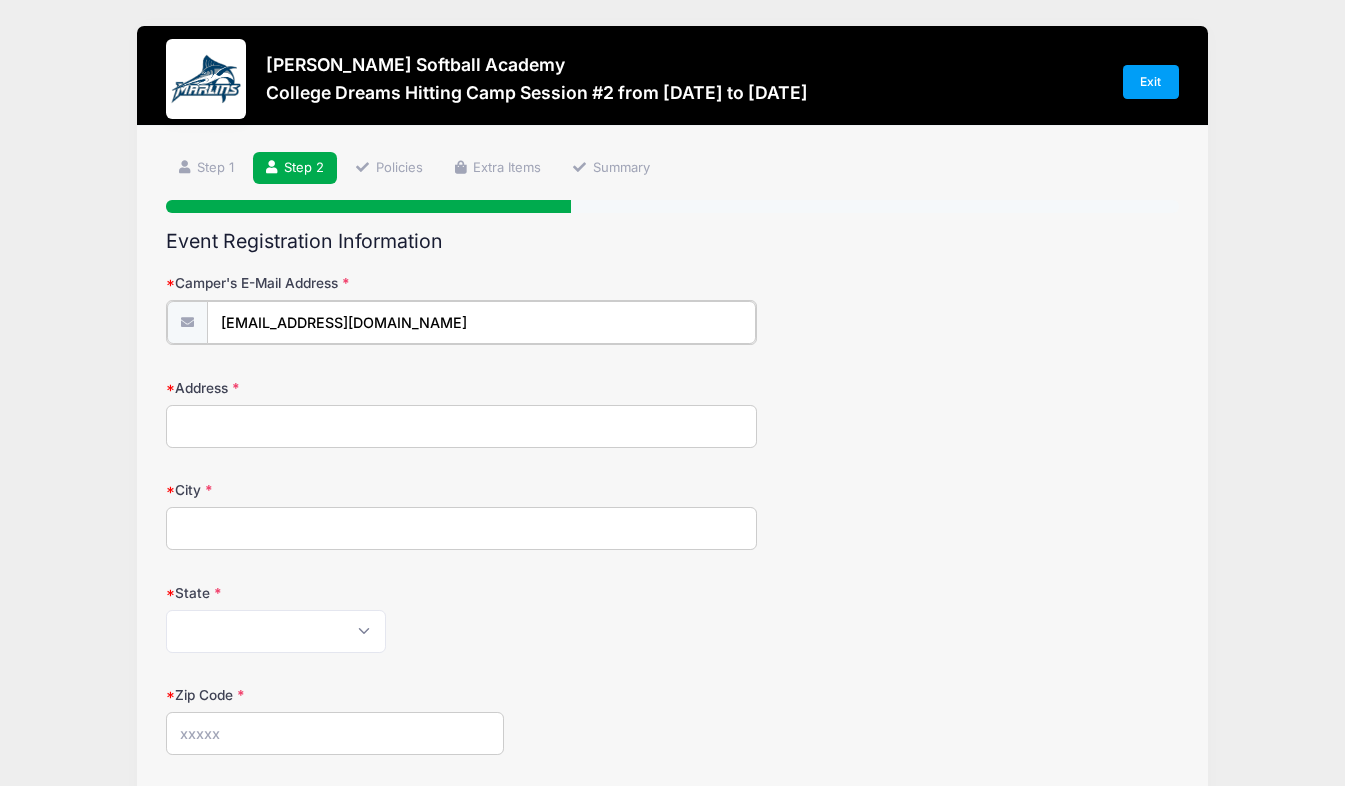 type on "Tatum26Oliver@gmail.com" 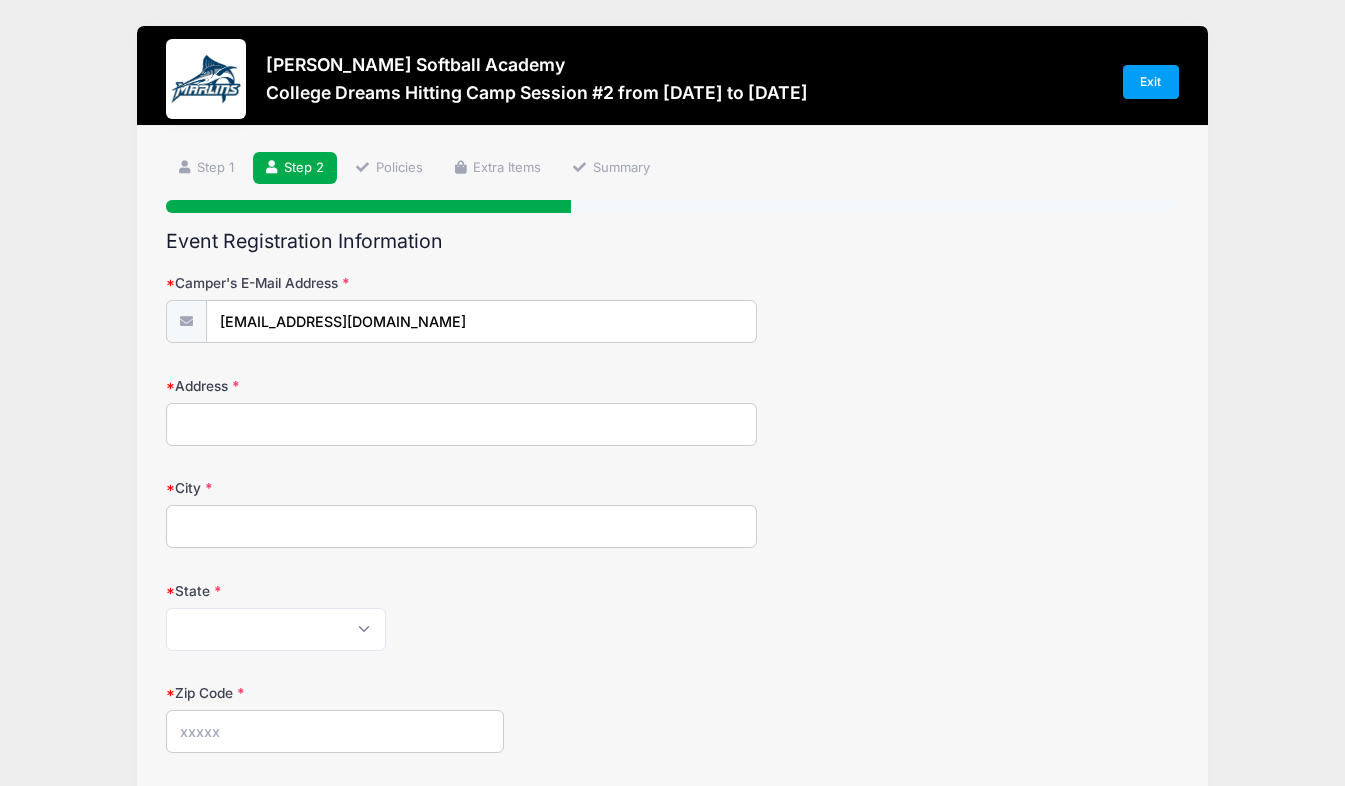 click on "Address" at bounding box center (461, 424) 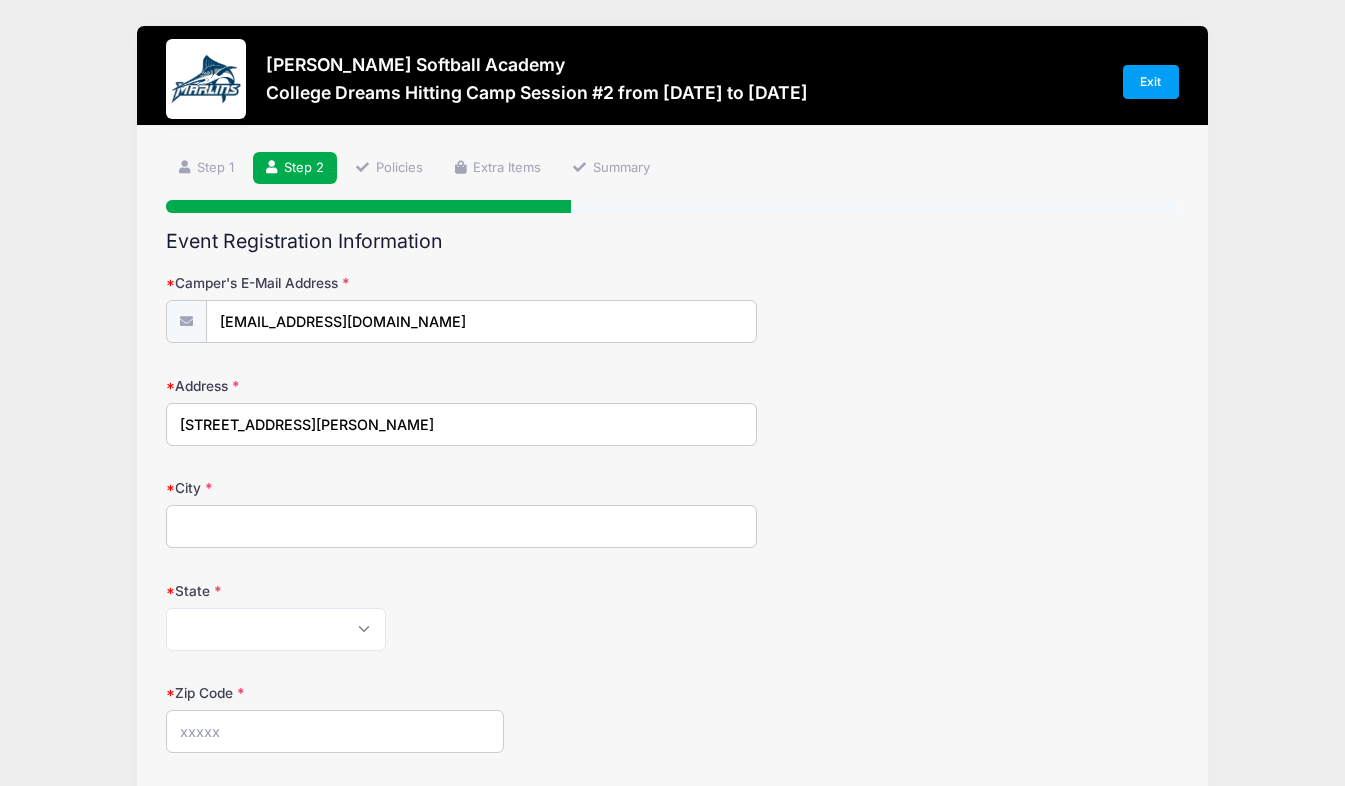 type on "Arlington" 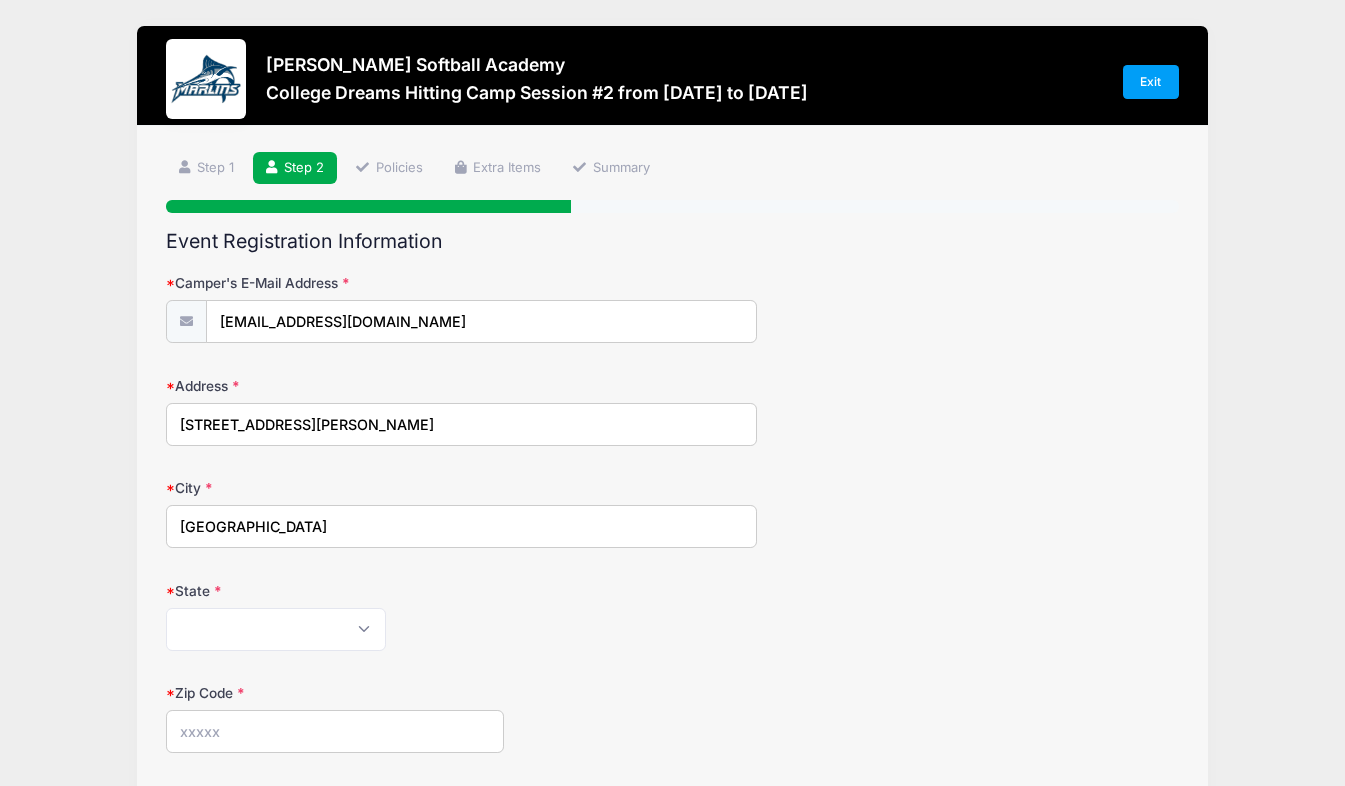 type on "22206" 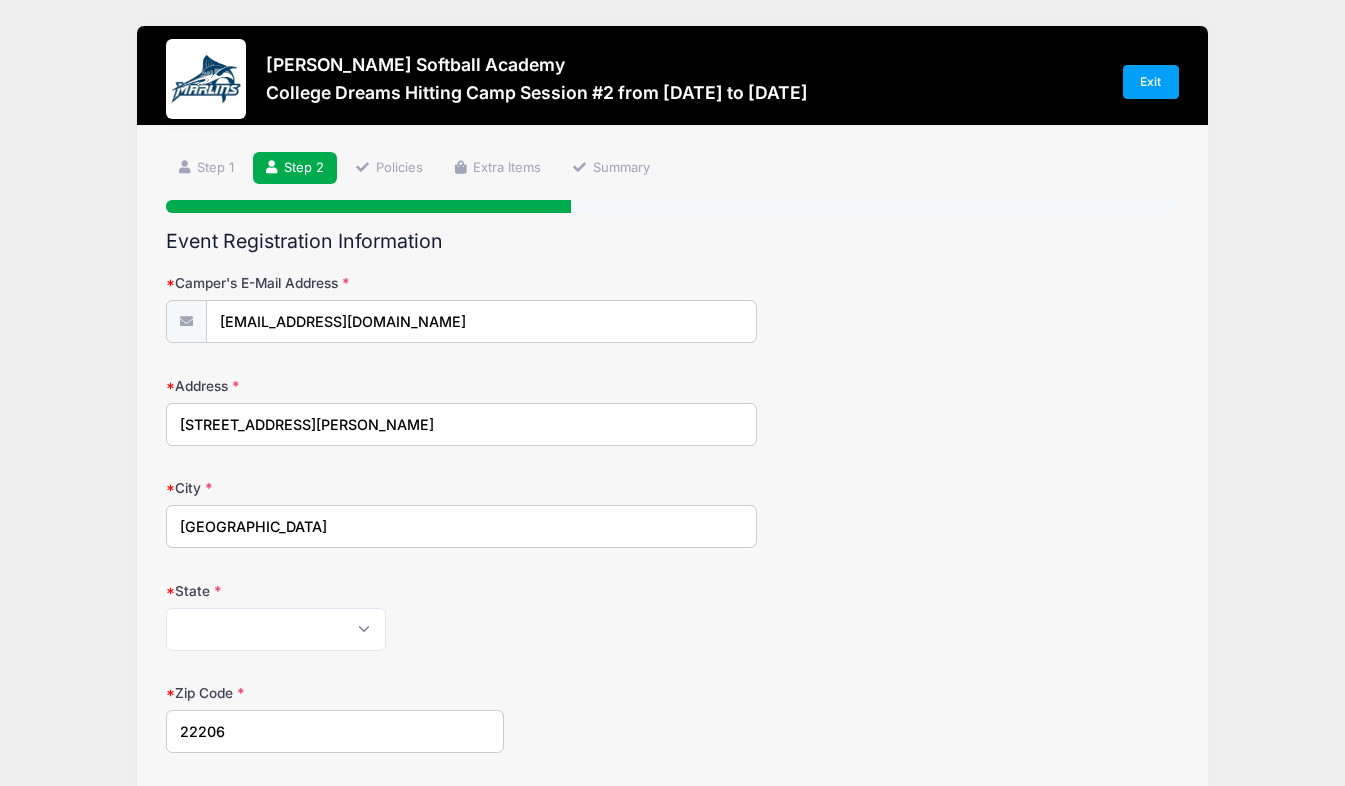 type on "(202) 277-7508" 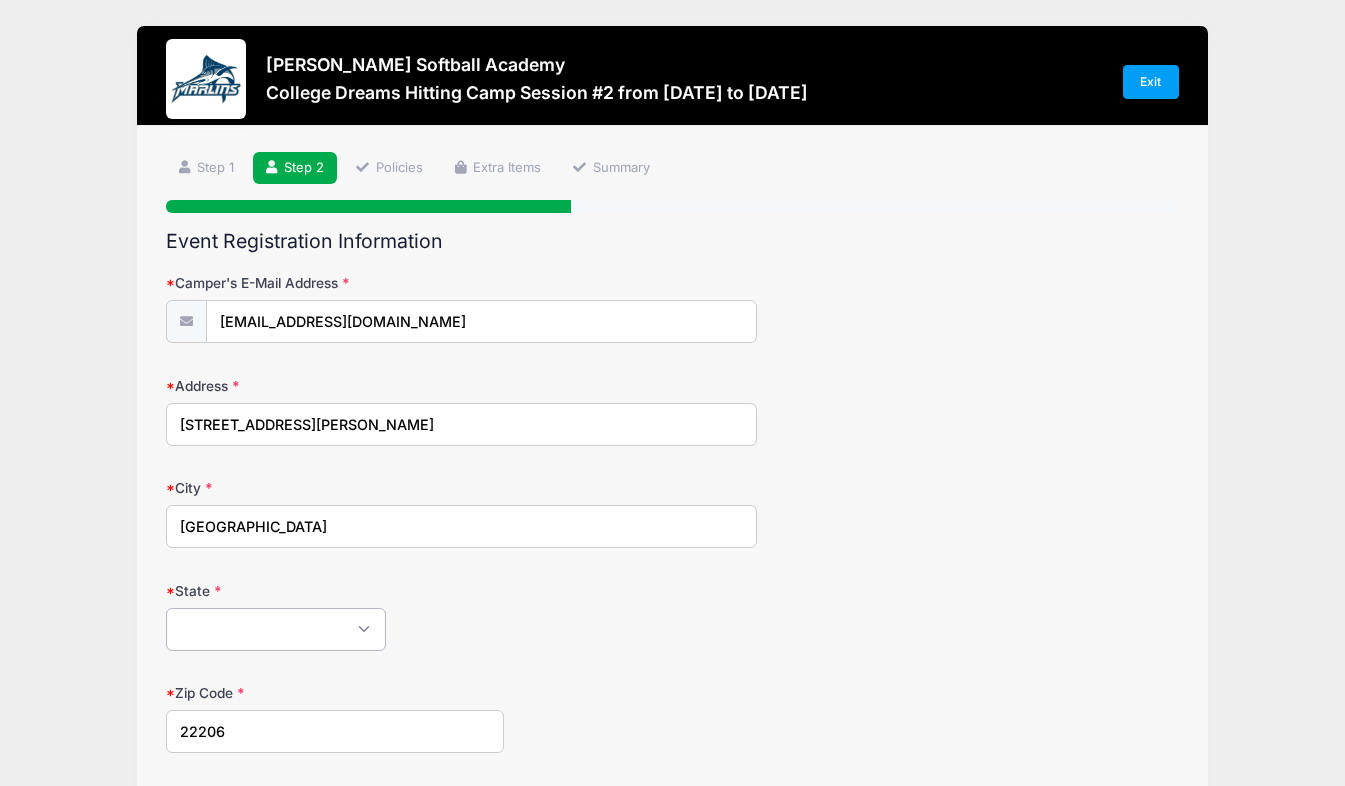 click on "Alabama Alaska American Samoa Arizona Arkansas Armed Forces Africa Armed Forces Americas Armed Forces Canada Armed Forces Europe Armed Forces Middle East Armed Forces Pacific California Colorado Connecticut Delaware District of Columbia Federated States Of Micronesia Florida Georgia Guam Hawaii Idaho Illinois Indiana Iowa Kansas Kentucky Louisiana Maine Marshall Islands Maryland Massachusetts Michigan Minnesota Mississippi Missouri Montana Nebraska Nevada New Hampshire New Jersey New Mexico New York North Carolina North Dakota Northern Mariana Islands Ohio Oklahoma Oregon Palau Pennsylvania Puerto Rico Rhode Island South Carolina South Dakota Tennessee Texas Utah Vermont Virgin Islands Virginia Washington West Virginia Wisconsin Wyoming Other-Canada Other" at bounding box center [276, 629] 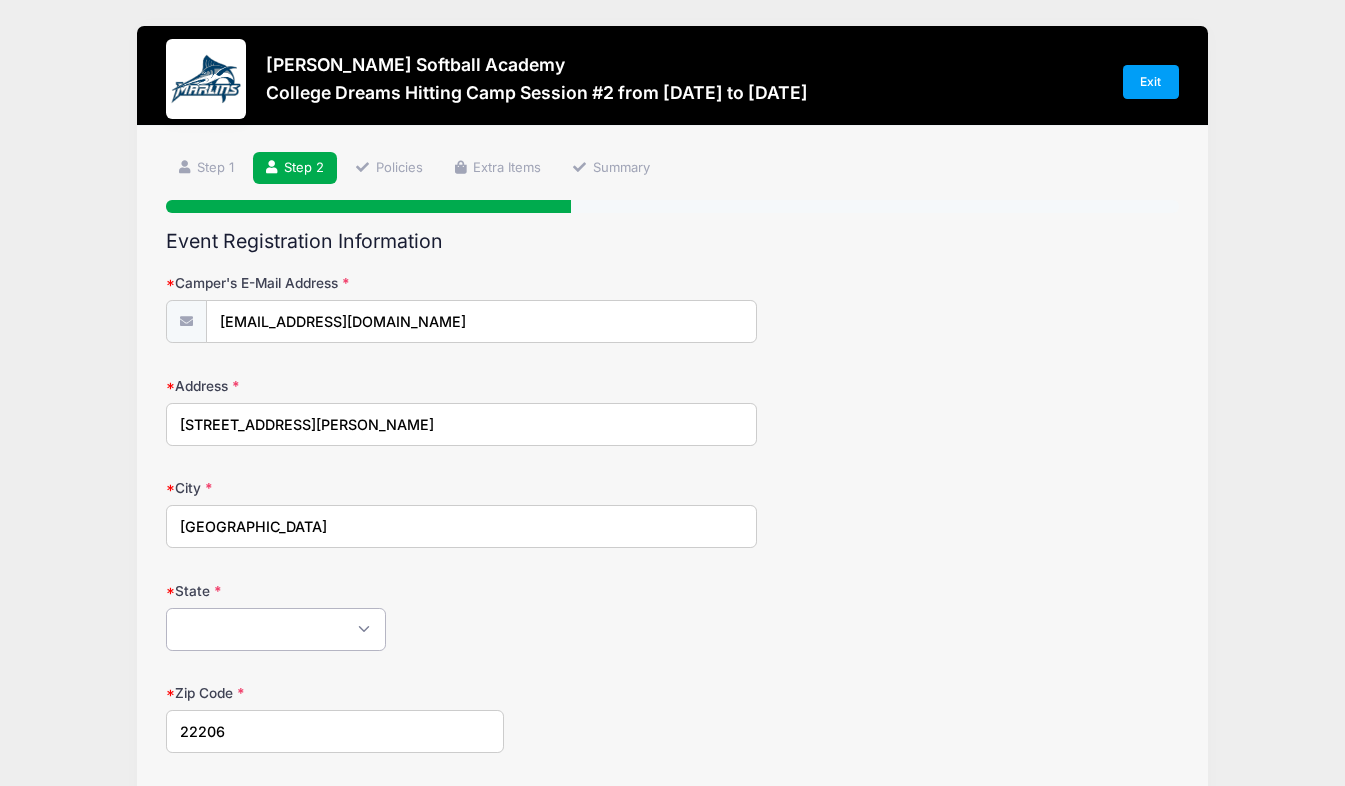 select on "VA" 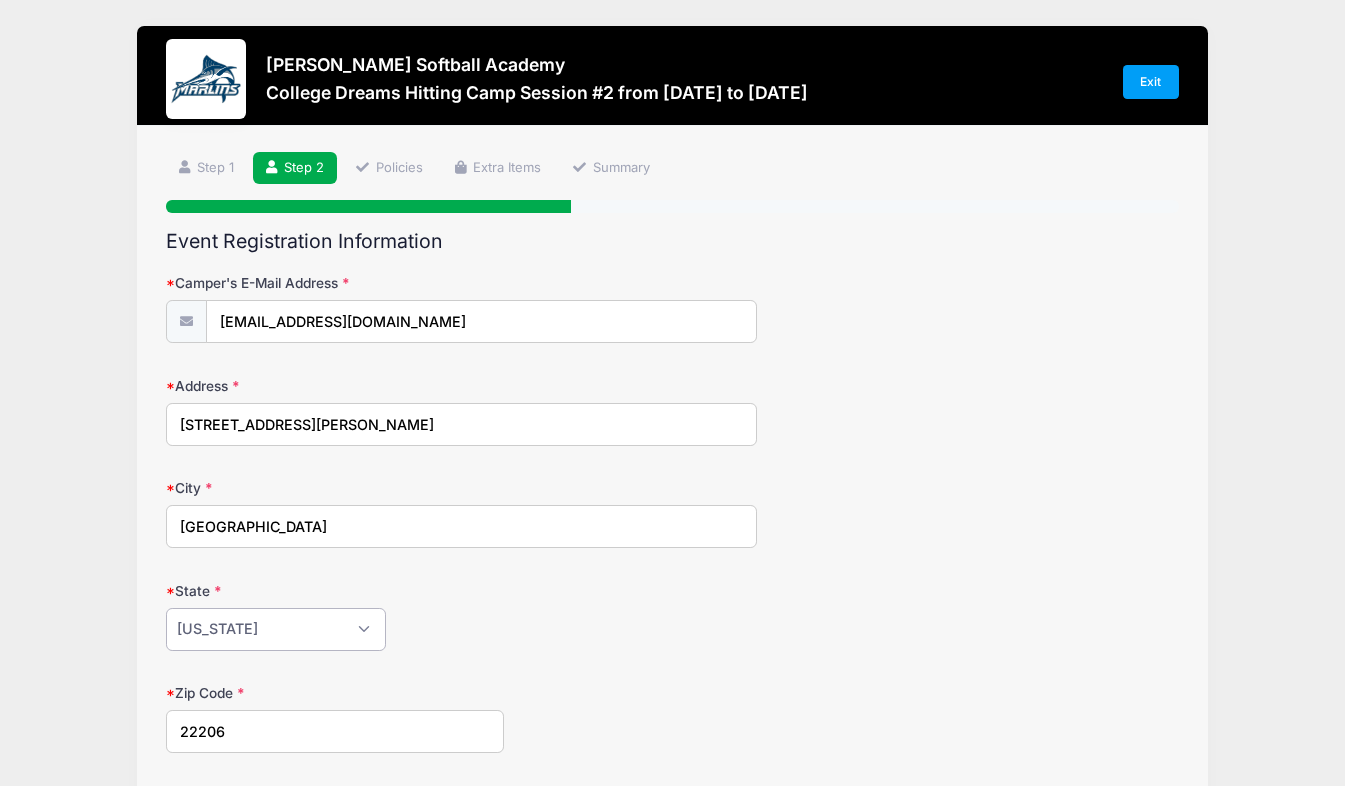 click on "Alabama Alaska American Samoa Arizona Arkansas Armed Forces Africa Armed Forces Americas Armed Forces Canada Armed Forces Europe Armed Forces Middle East Armed Forces Pacific California Colorado Connecticut Delaware District of Columbia Federated States Of Micronesia Florida Georgia Guam Hawaii Idaho Illinois Indiana Iowa Kansas Kentucky Louisiana Maine Marshall Islands Maryland Massachusetts Michigan Minnesota Mississippi Missouri Montana Nebraska Nevada New Hampshire New Jersey New Mexico New York North Carolina North Dakota Northern Mariana Islands Ohio Oklahoma Oregon Palau Pennsylvania Puerto Rico Rhode Island South Carolina South Dakota Tennessee Texas Utah Vermont Virgin Islands Virginia Washington West Virginia Wisconsin Wyoming Other-Canada Other" at bounding box center (276, 629) 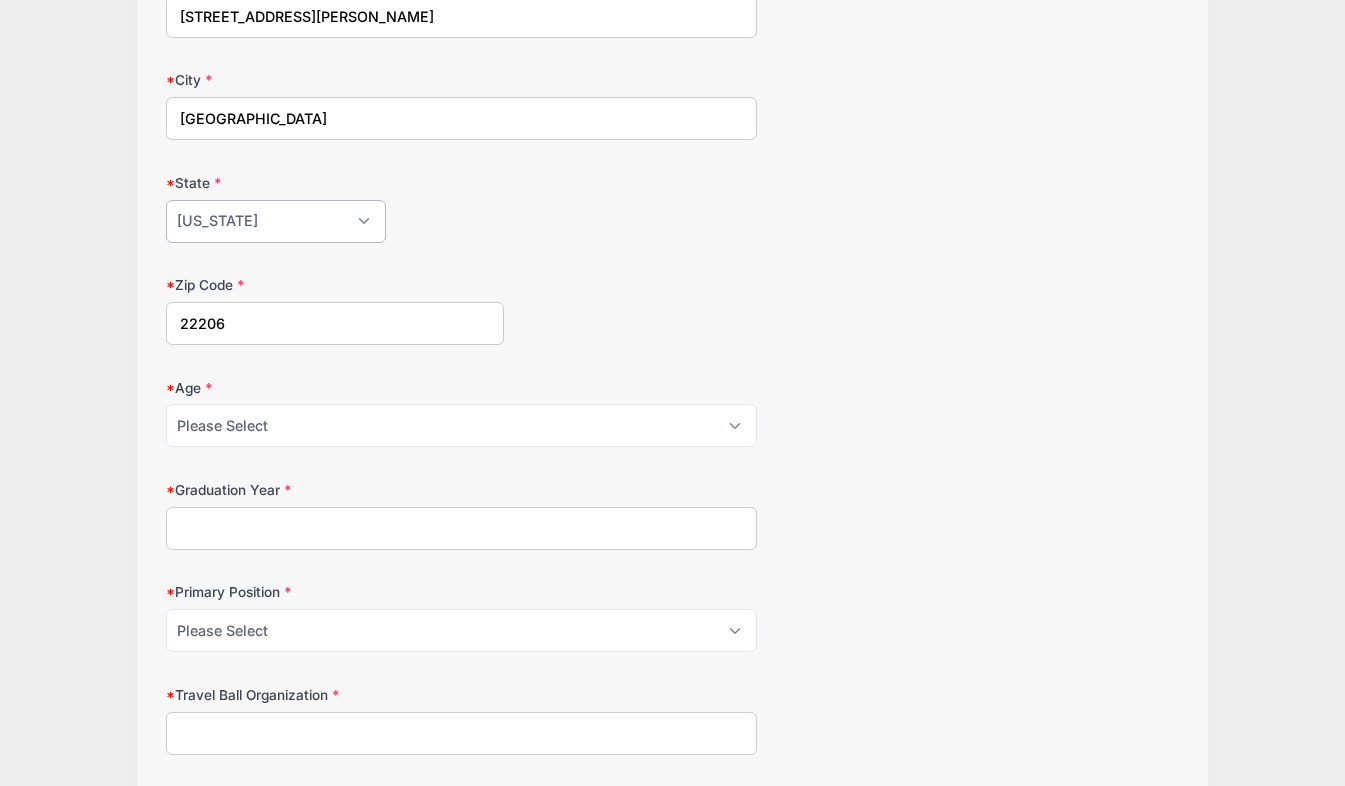 scroll, scrollTop: 451, scrollLeft: 0, axis: vertical 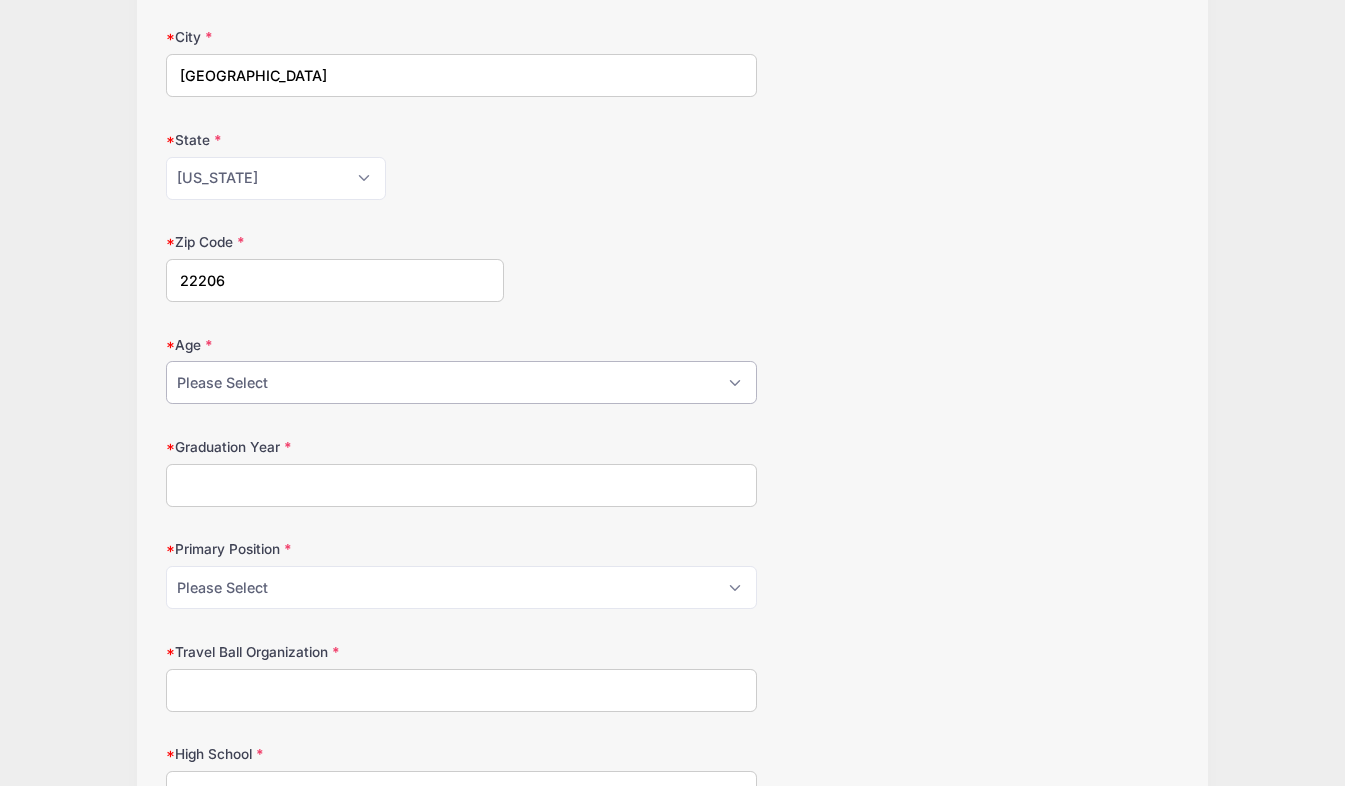 click on "Please Select 13
14
15
16
17
18
19" at bounding box center [461, 382] 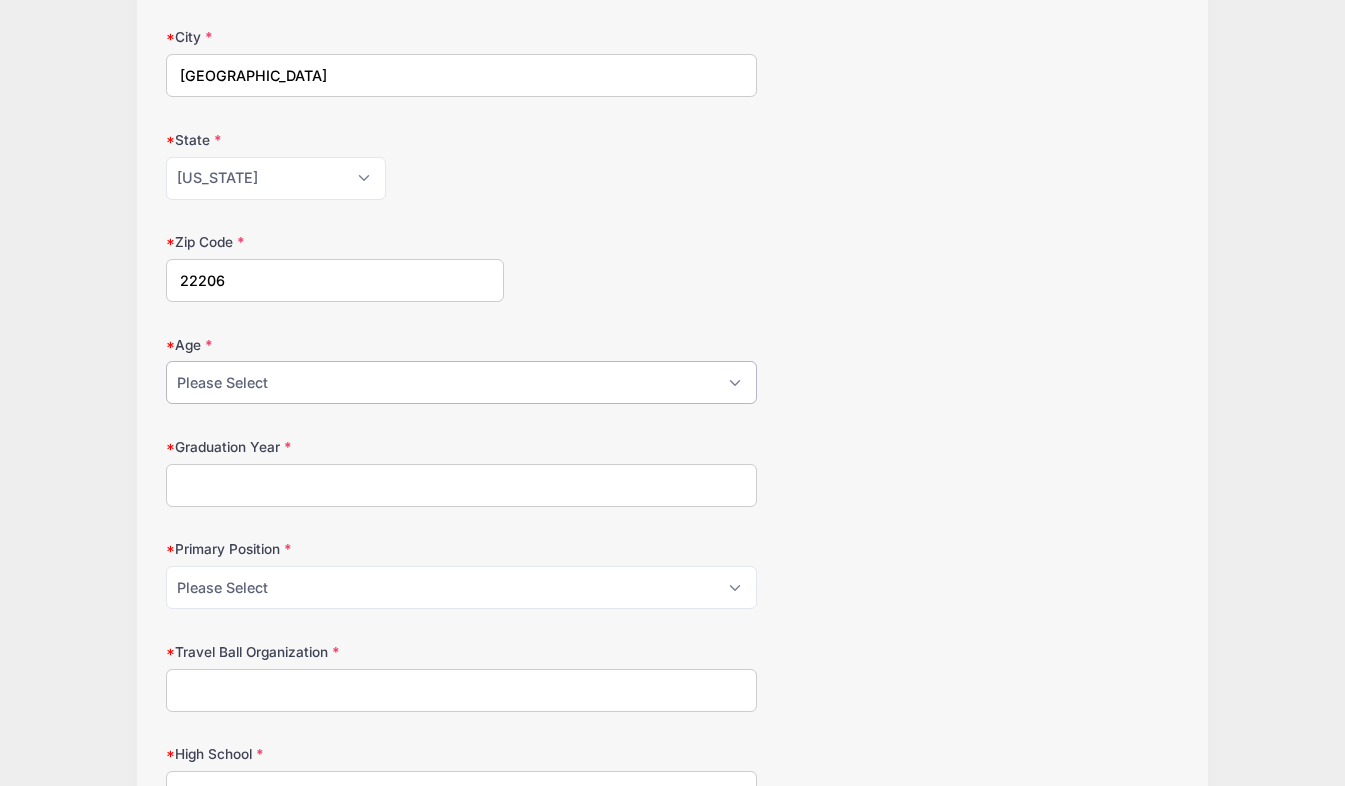 select on "15" 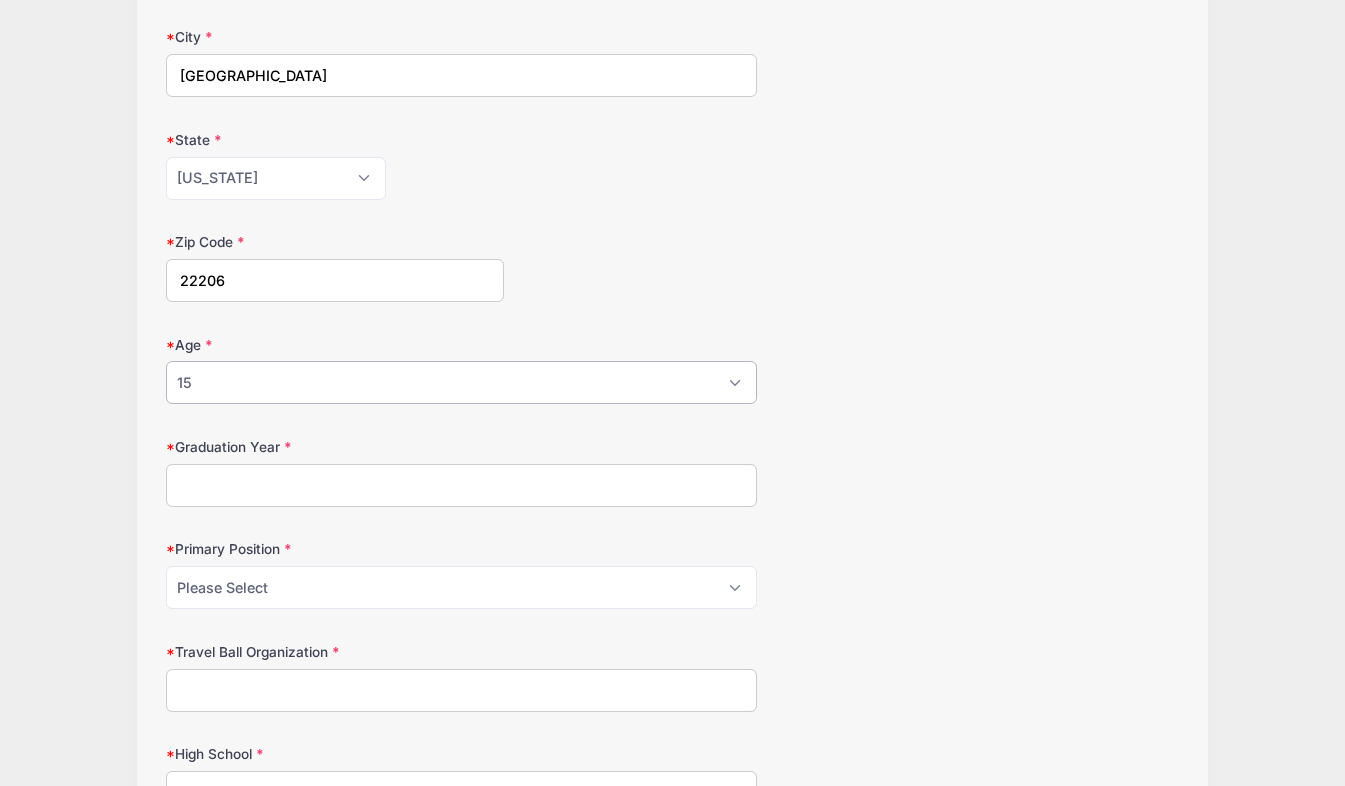 click on "Please Select 13
14
15
16
17
18
19" at bounding box center [461, 382] 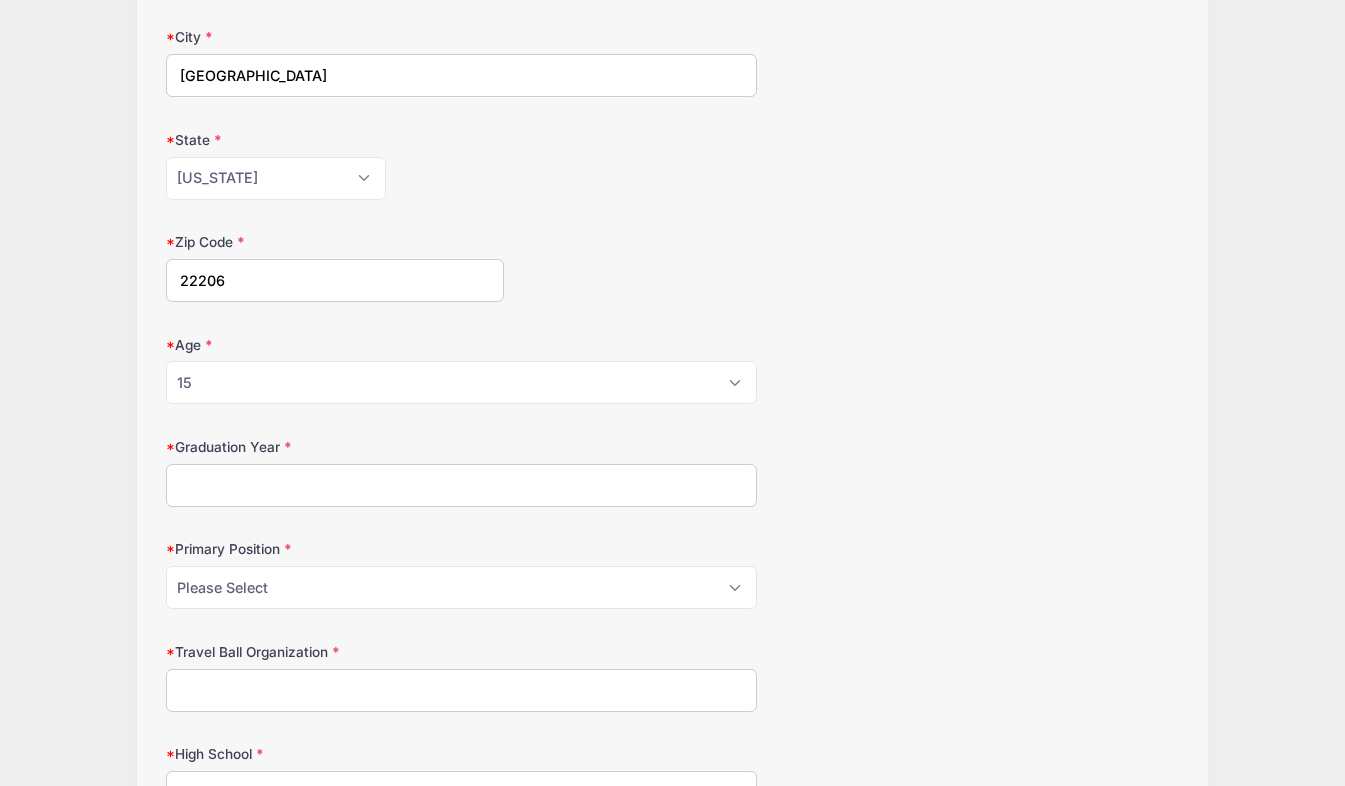click on "Graduation Year" at bounding box center [461, 485] 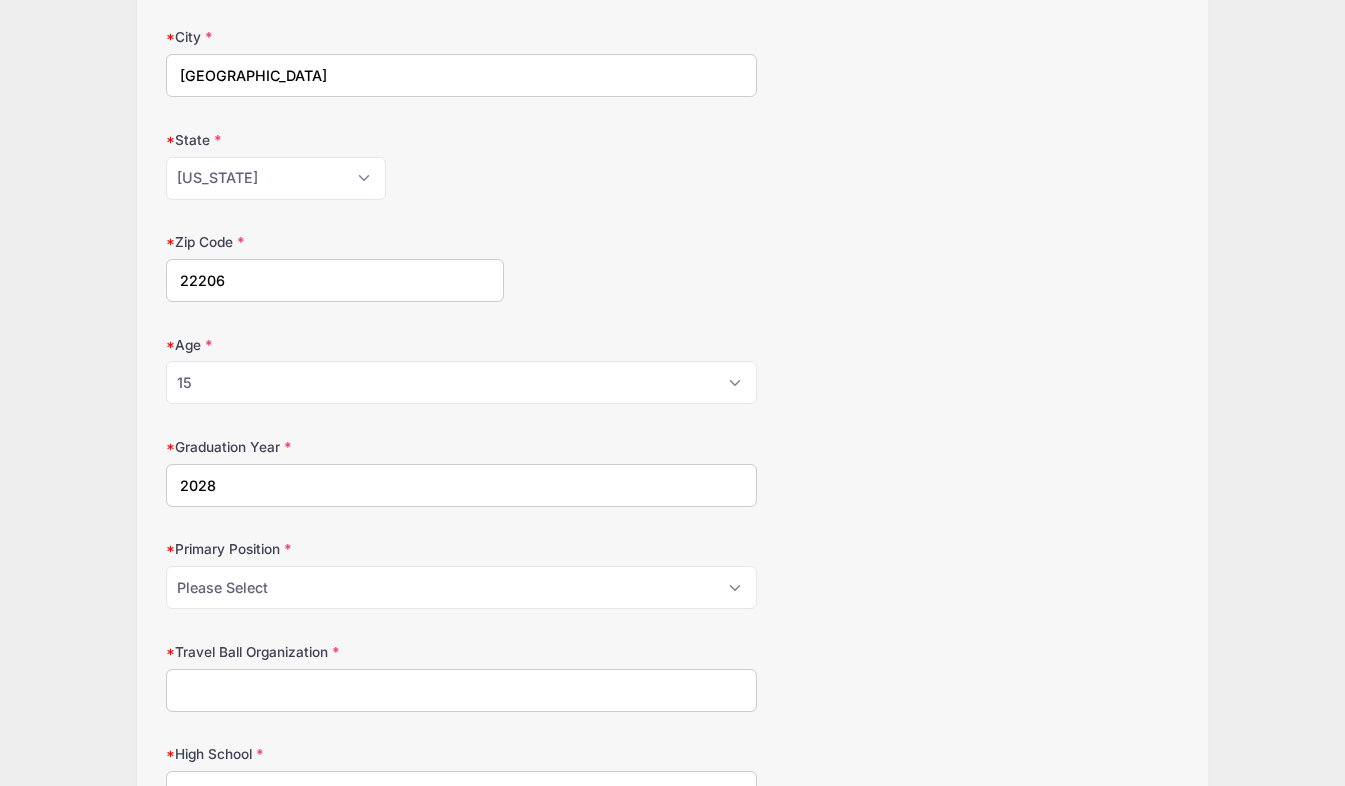 type on "2028" 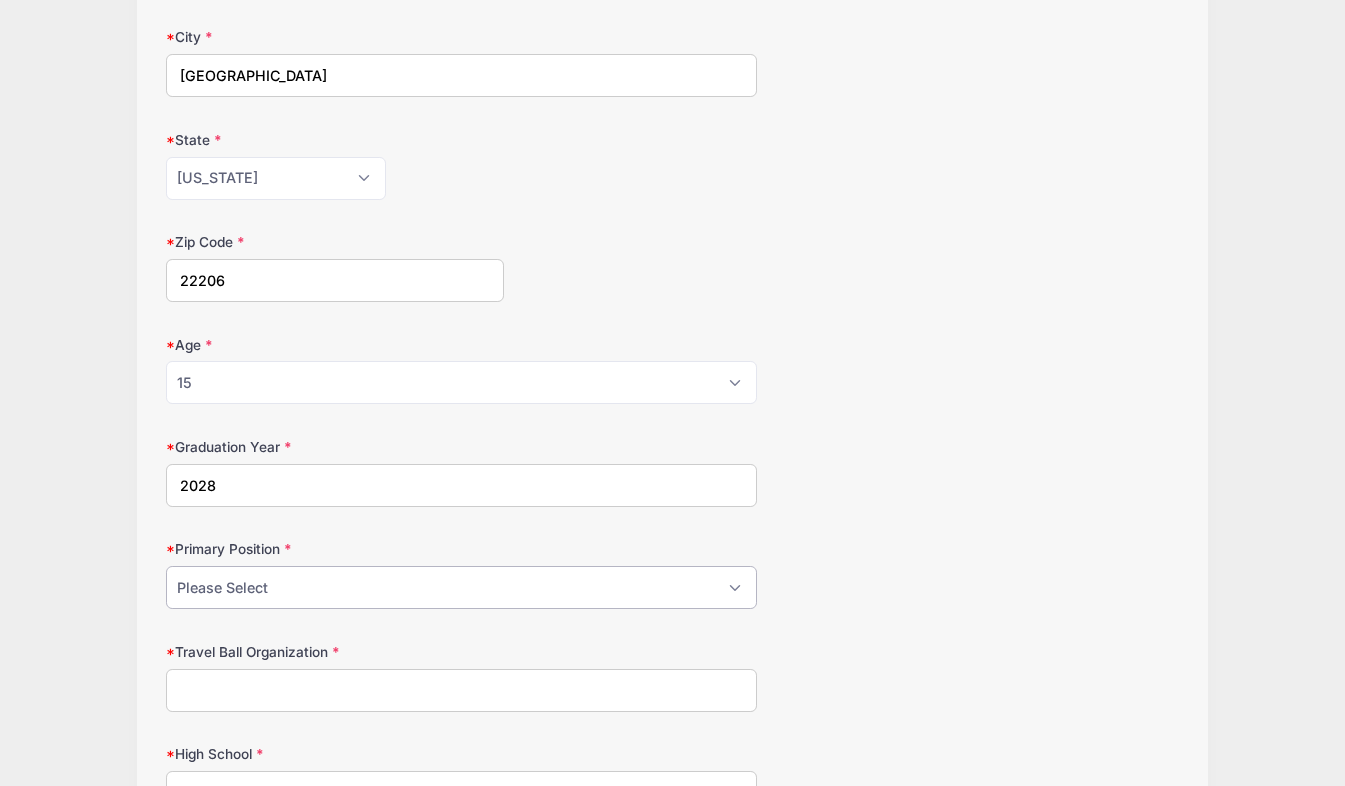 click on "Please Select P
C
1B
2B
3B
SS
OF" at bounding box center [461, 587] 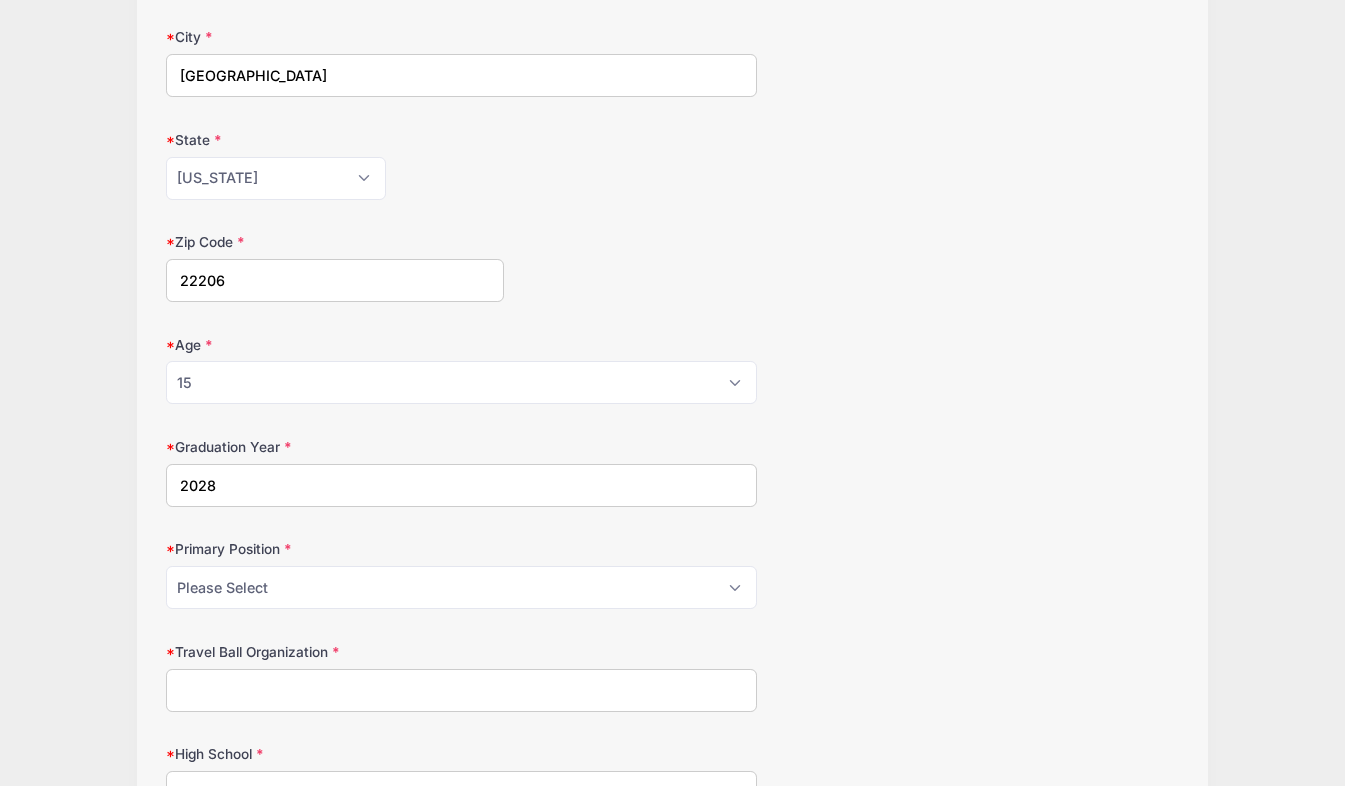 click on "Primary Position
Please Select P
C
1B
2B
3B
SS
OF" at bounding box center (672, 574) 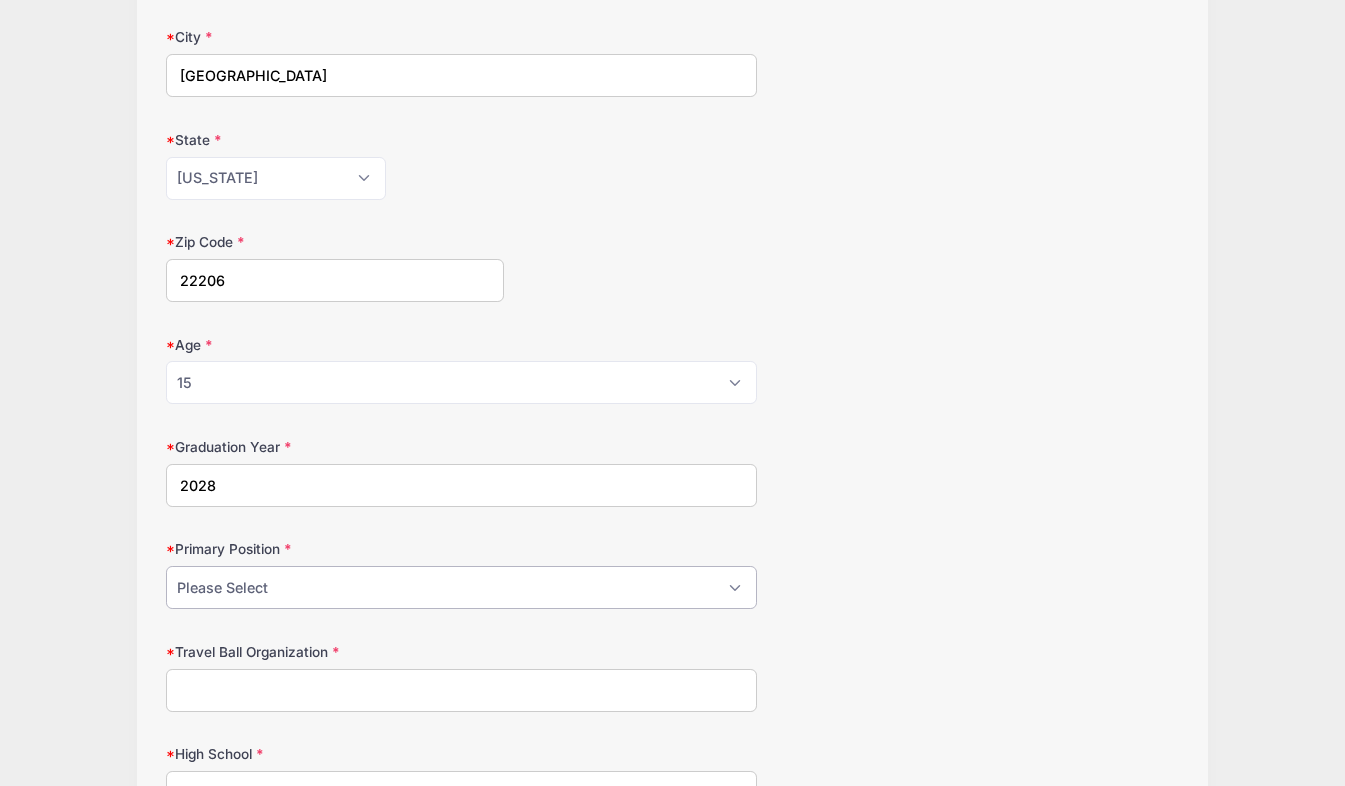 click on "Please Select P
C
1B
2B
3B
SS
OF" at bounding box center [461, 587] 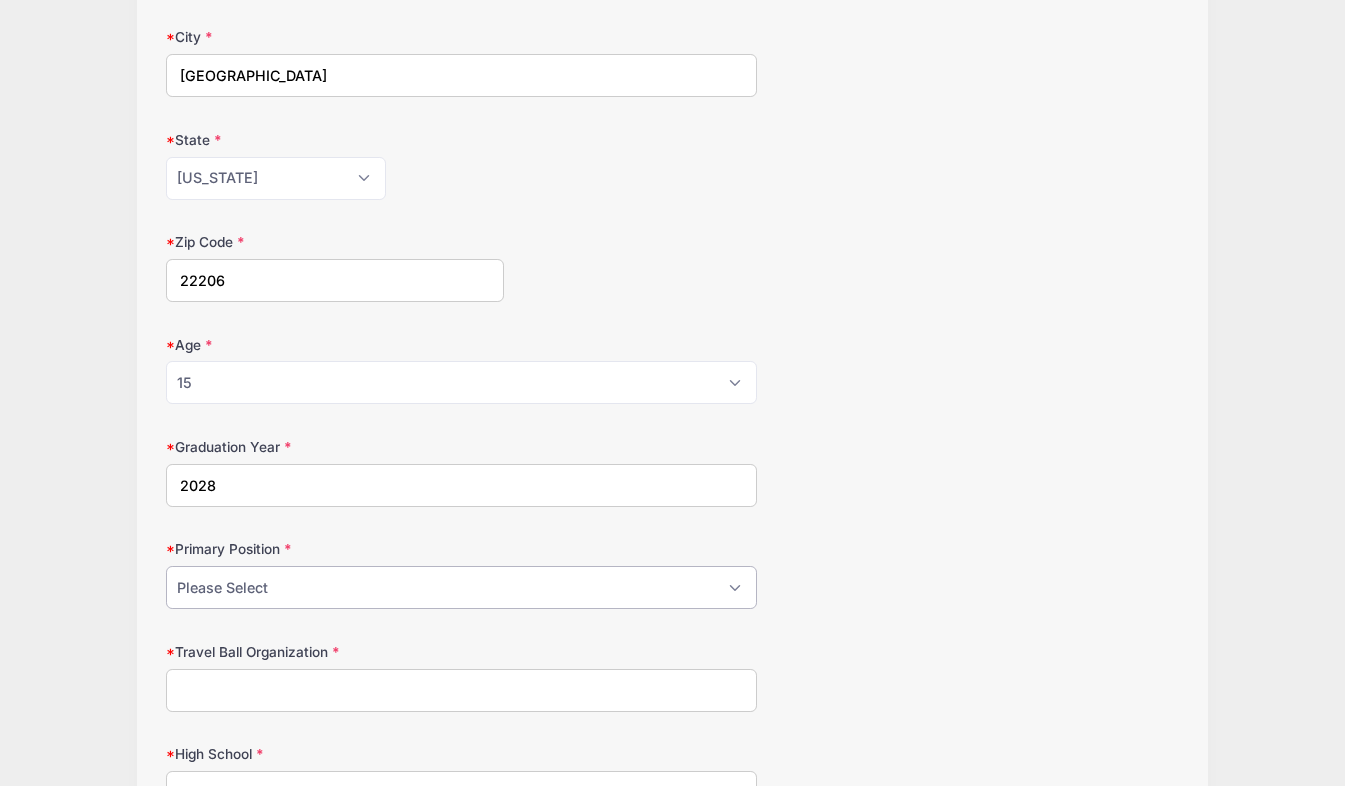 select on "OF" 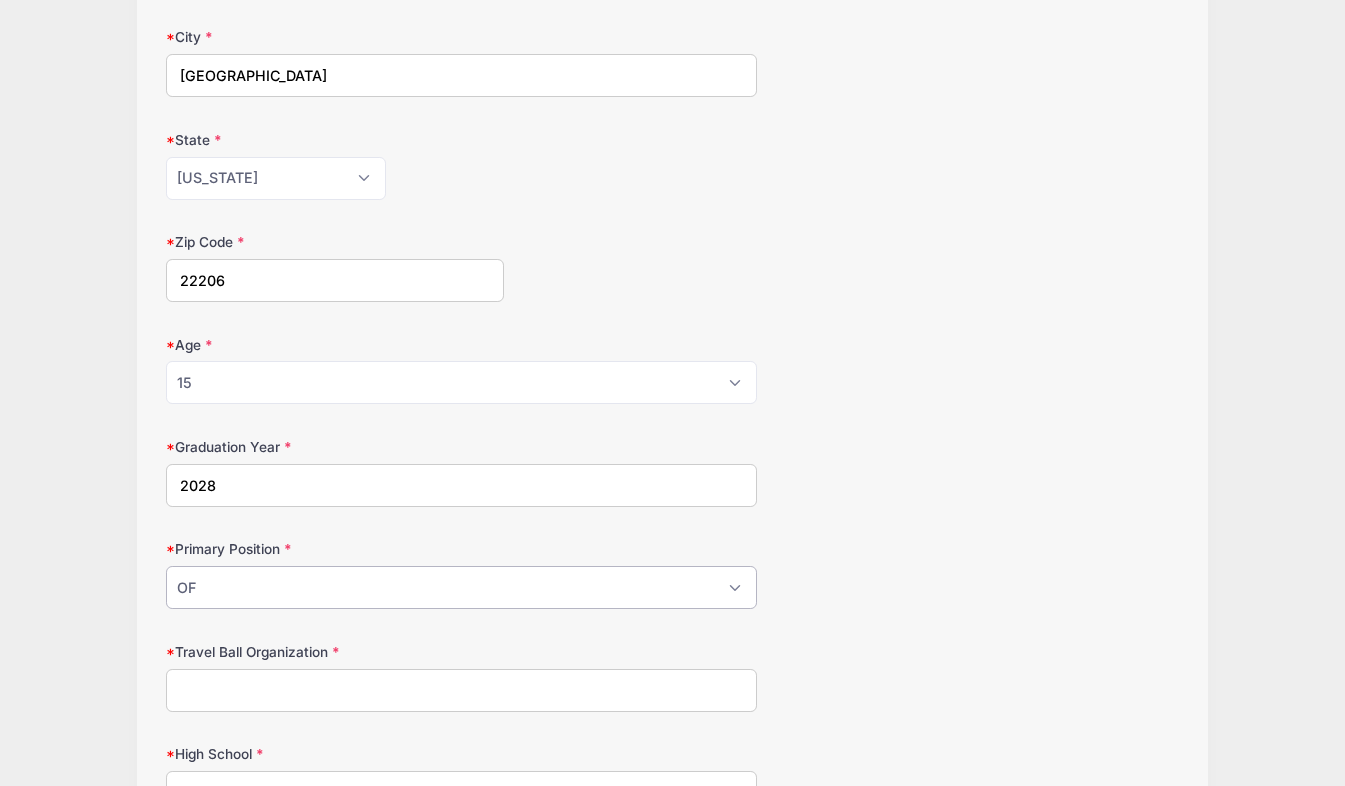 click on "Please Select P
C
1B
2B
3B
SS
OF" at bounding box center [461, 587] 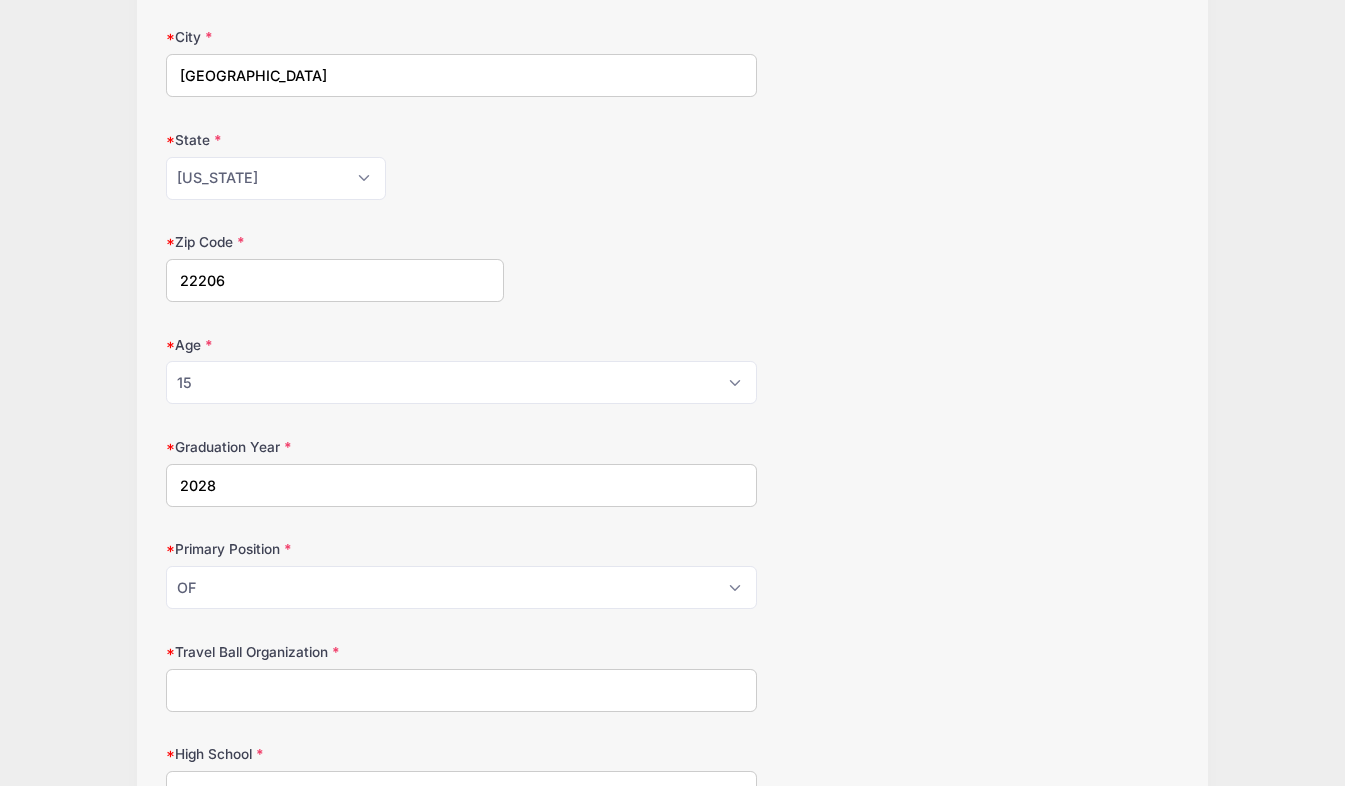 click on "Travel Ball Organization" at bounding box center [461, 690] 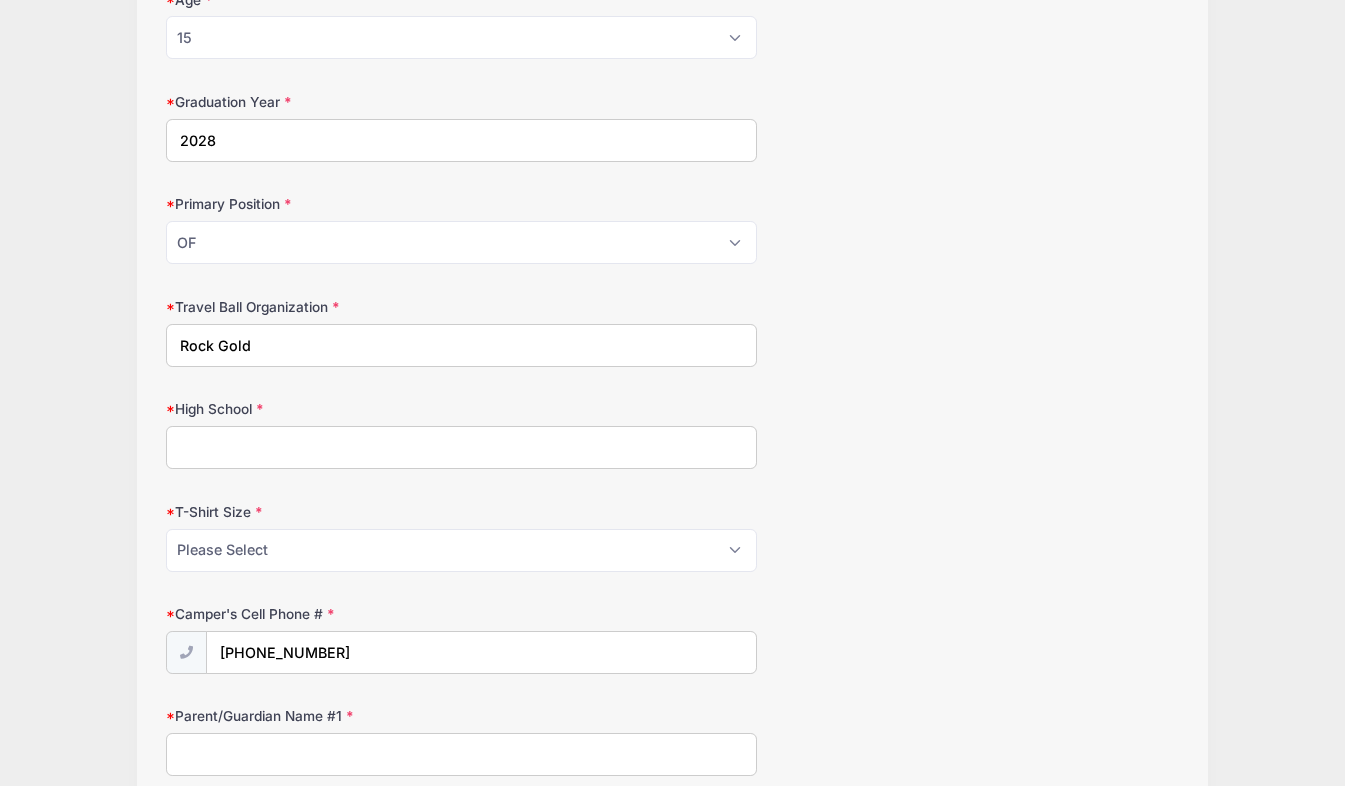 scroll, scrollTop: 809, scrollLeft: 0, axis: vertical 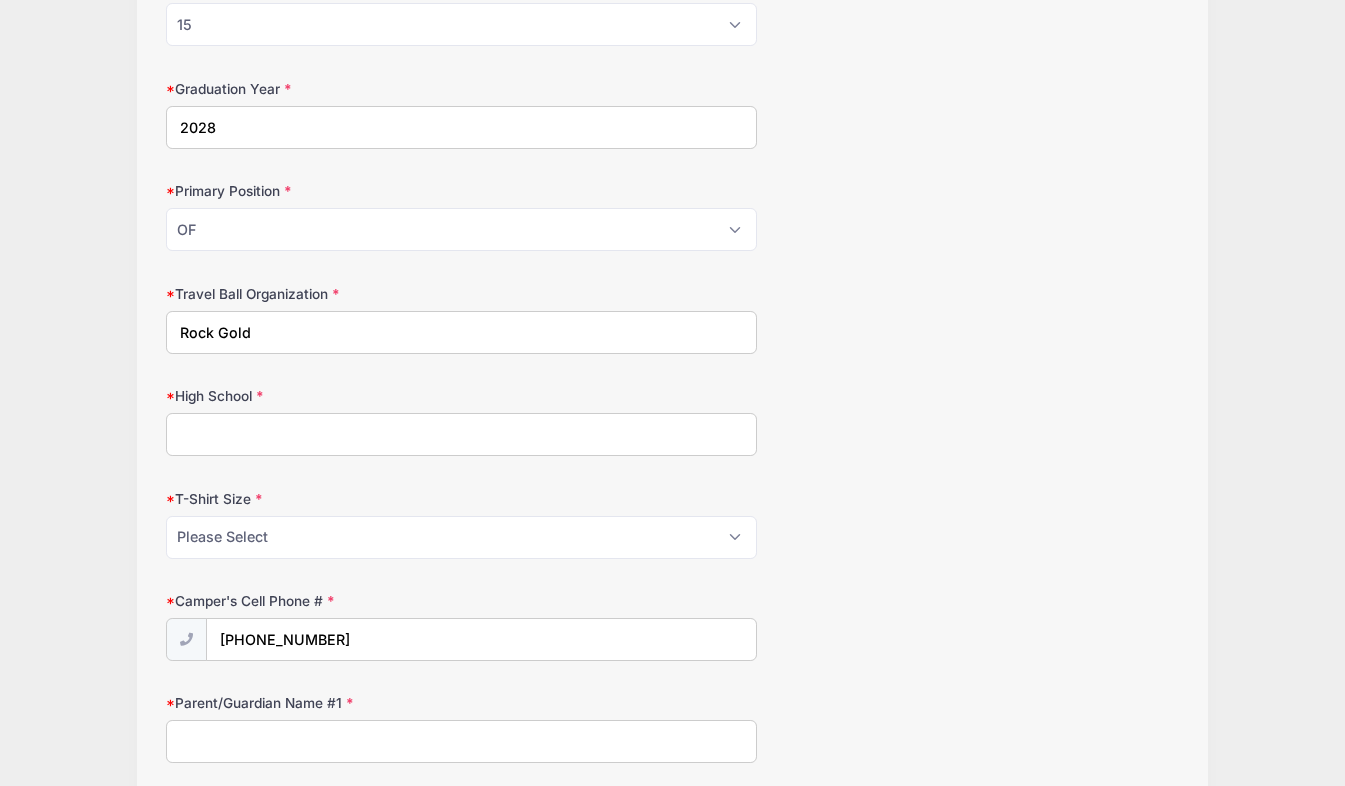 type on "Rock Gold" 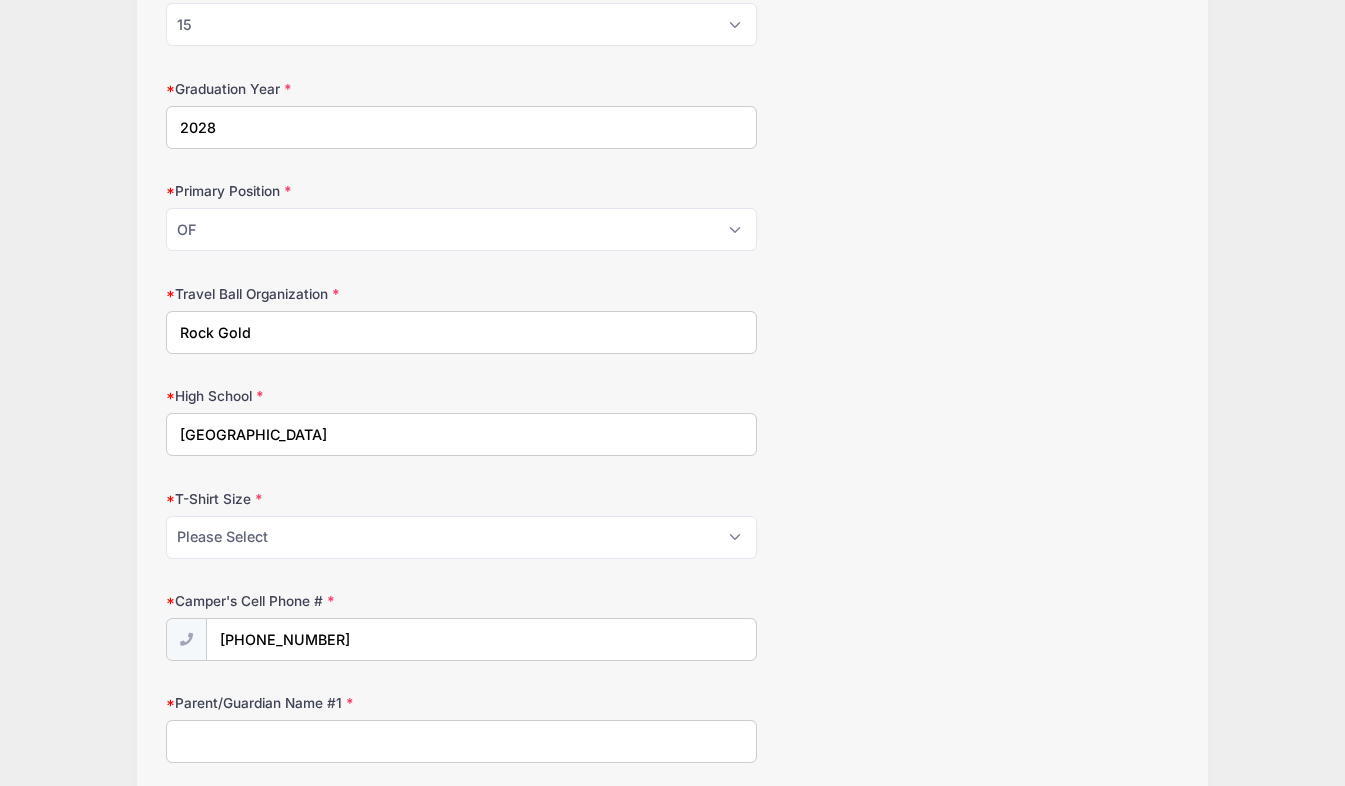 type on "Wakefield High School" 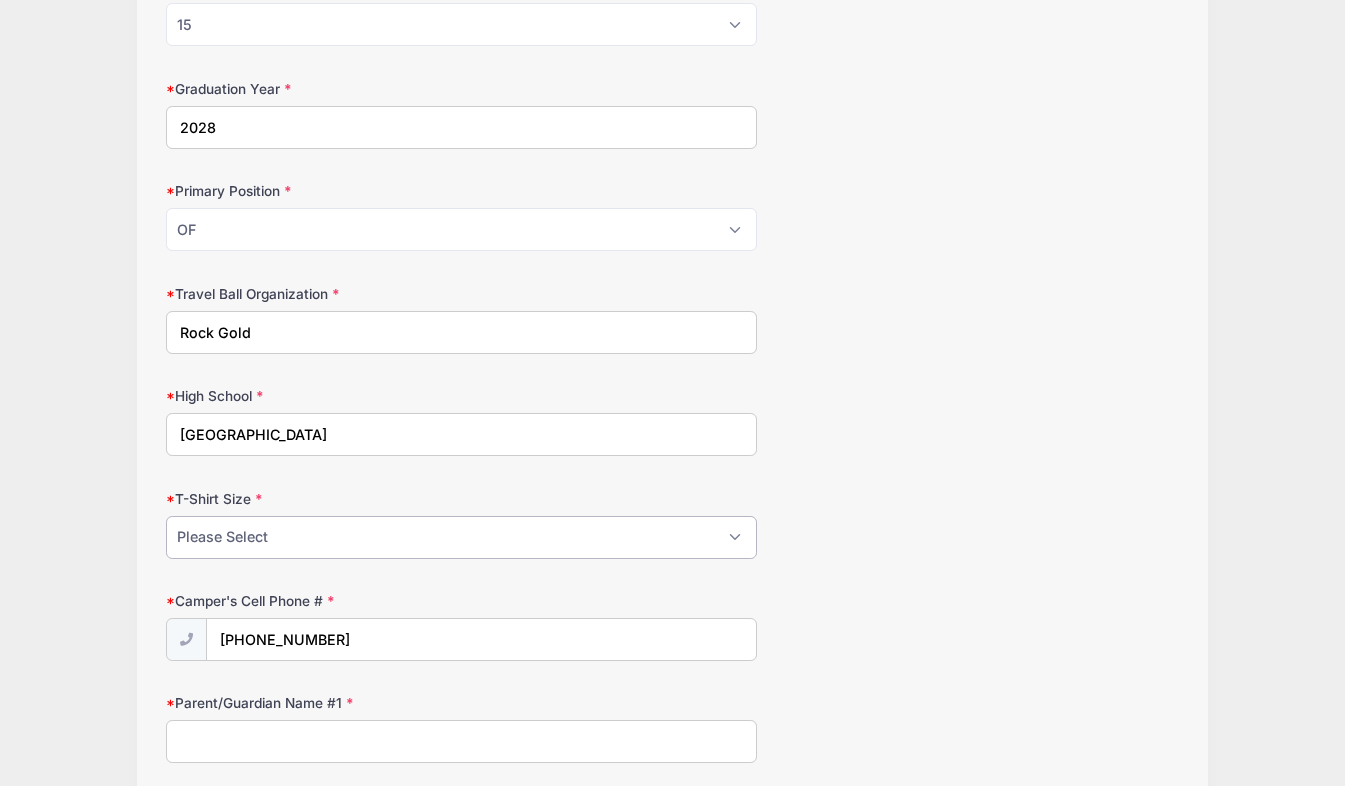 click on "Please Select S
M
L
XL" at bounding box center (461, 537) 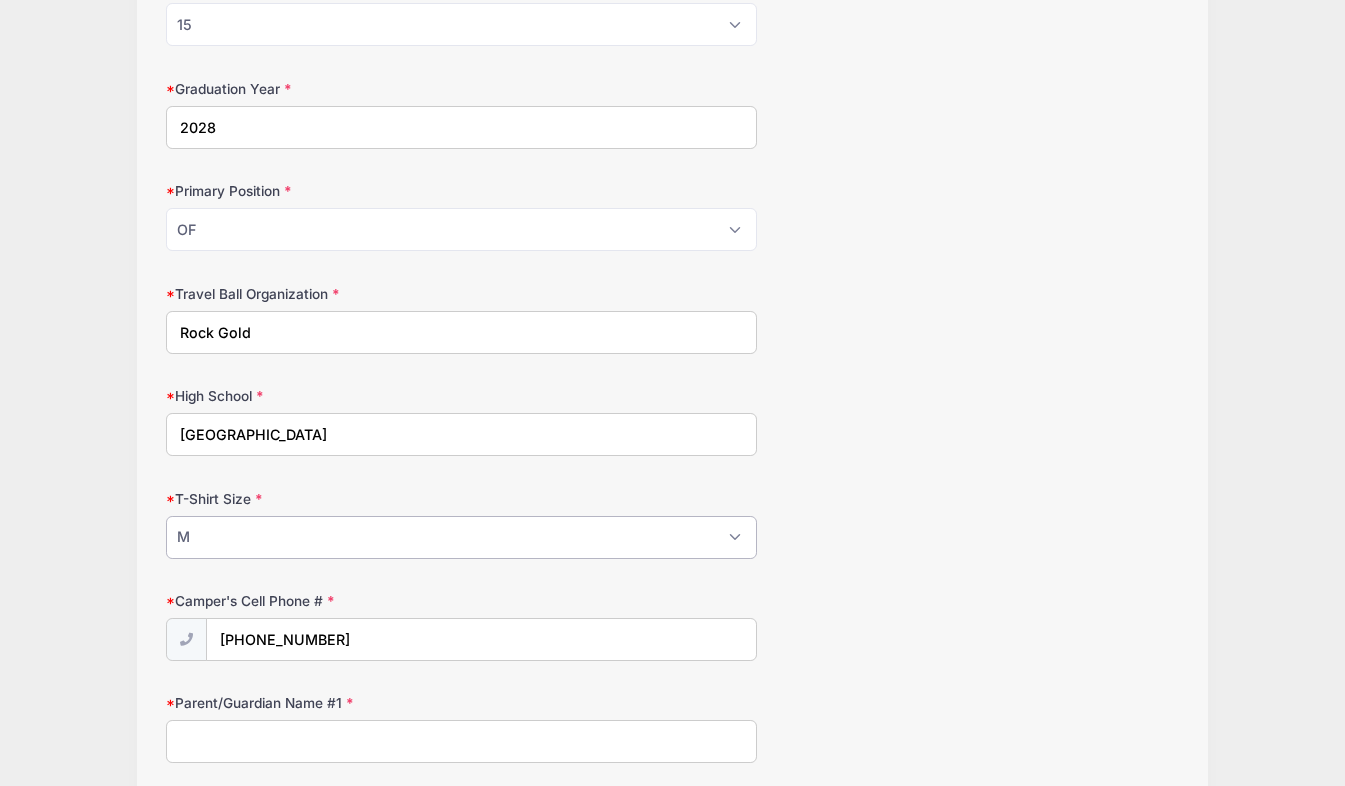 click on "Please Select S
M
L
XL" at bounding box center [461, 537] 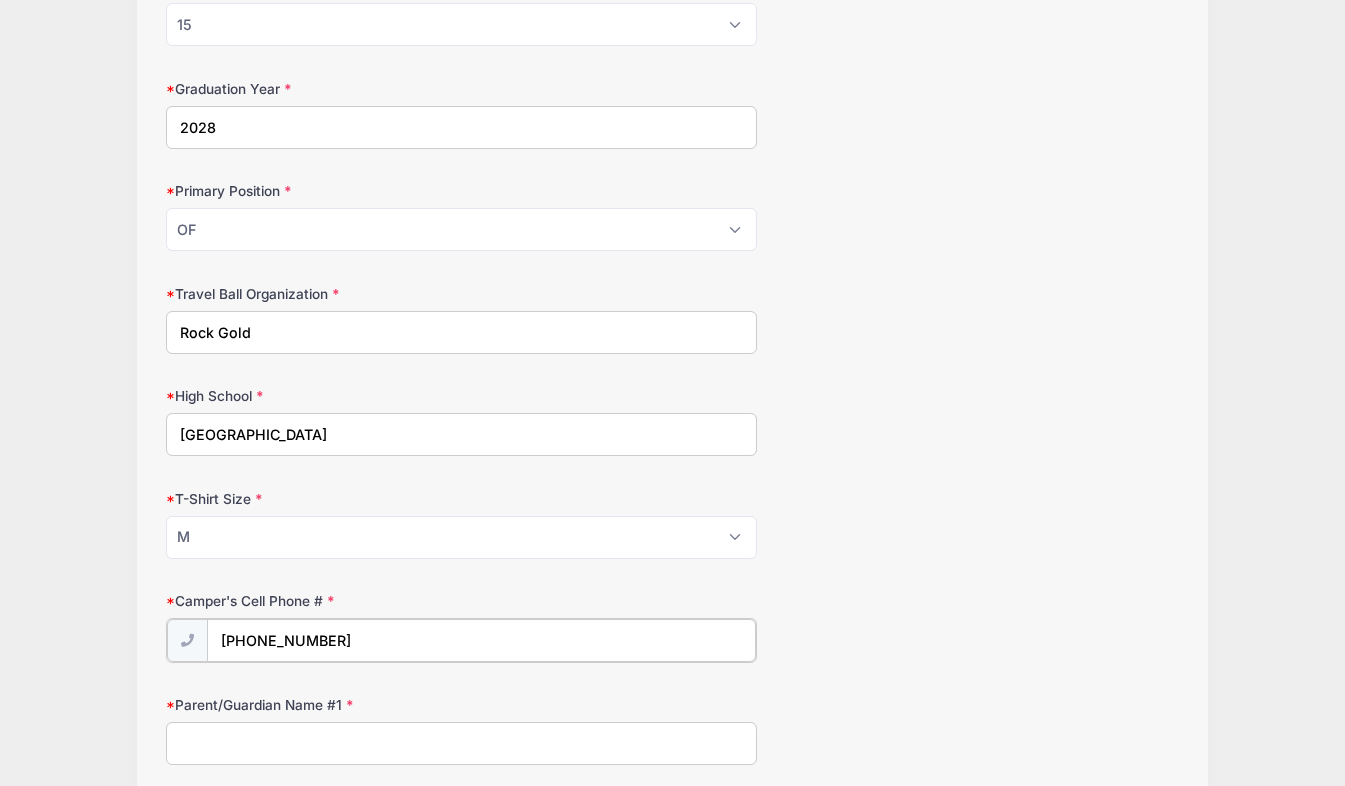 click on "(202) 277-7508" at bounding box center (481, 640) 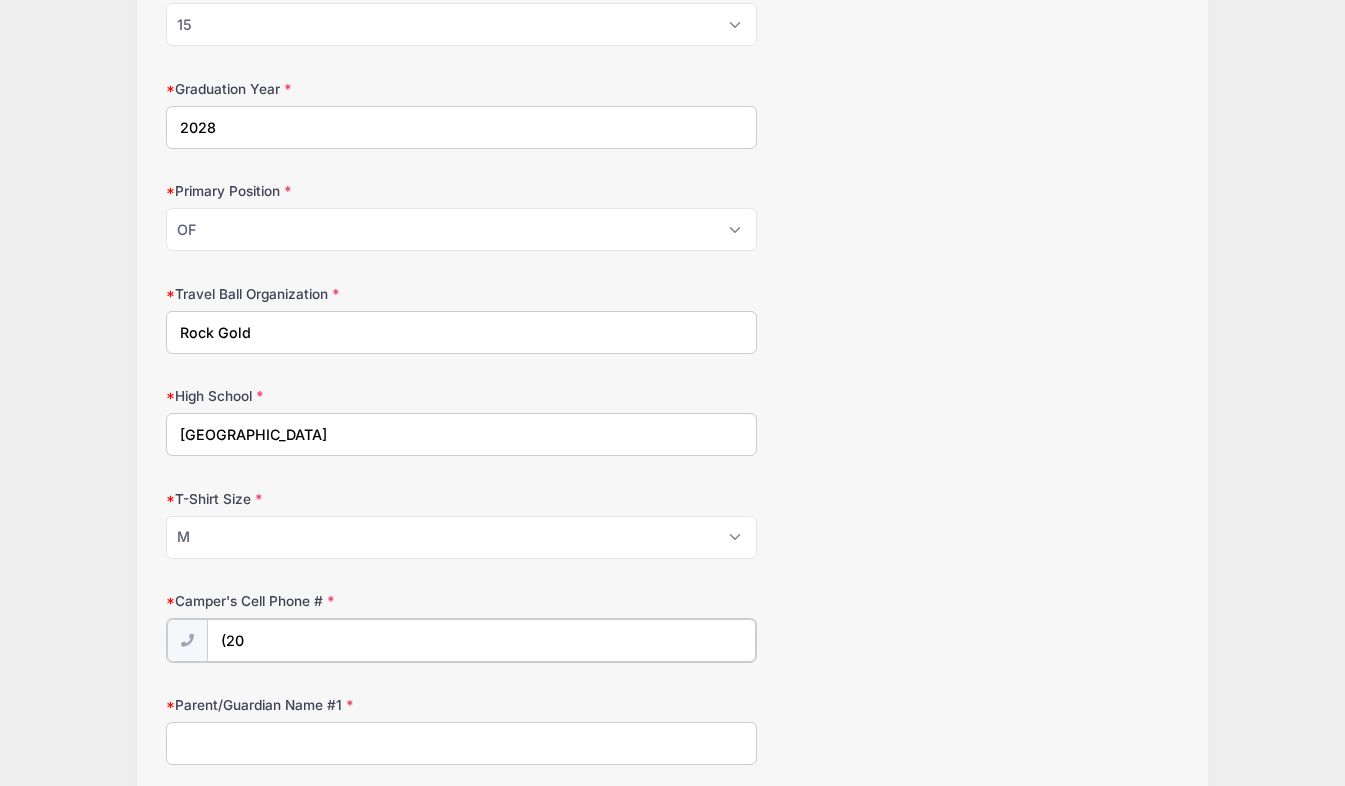 type on "(2" 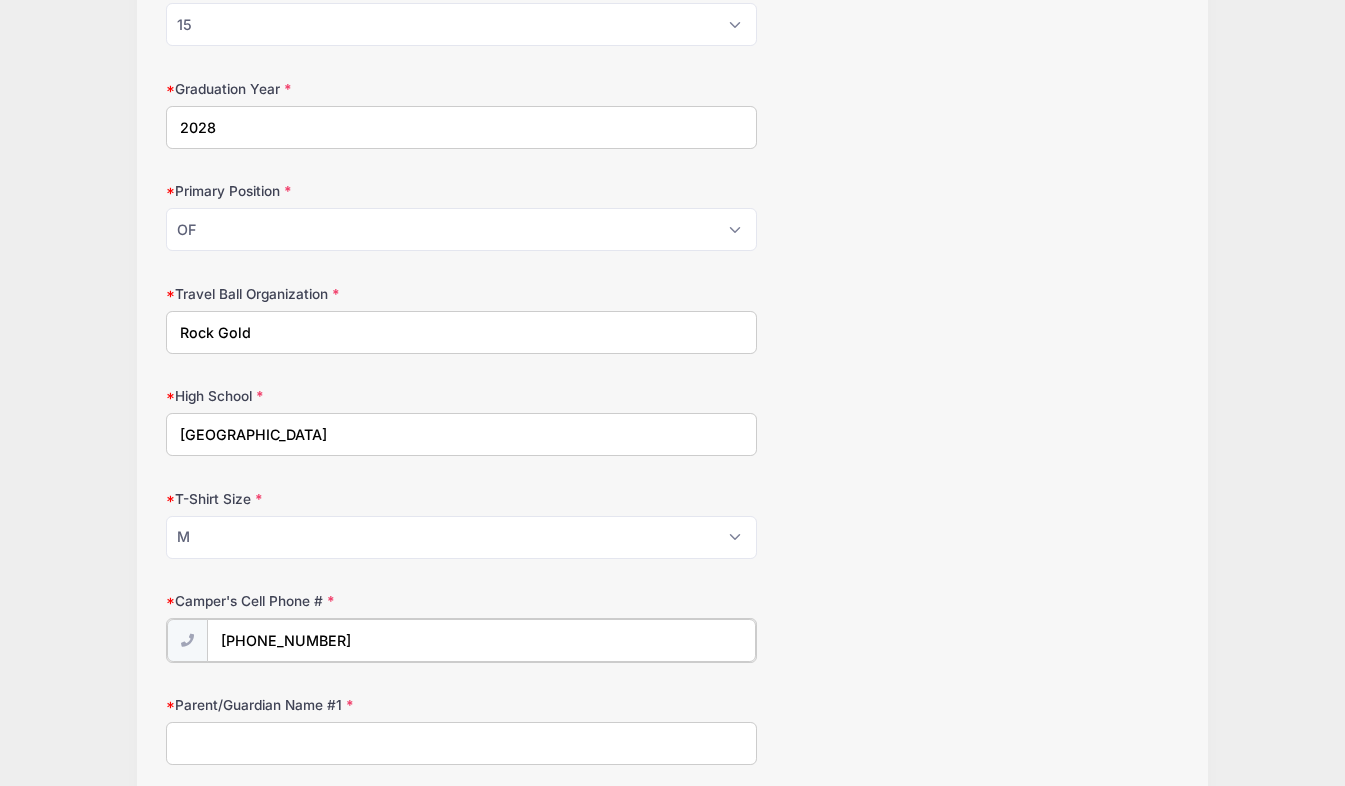 type on "(703) 258-5252" 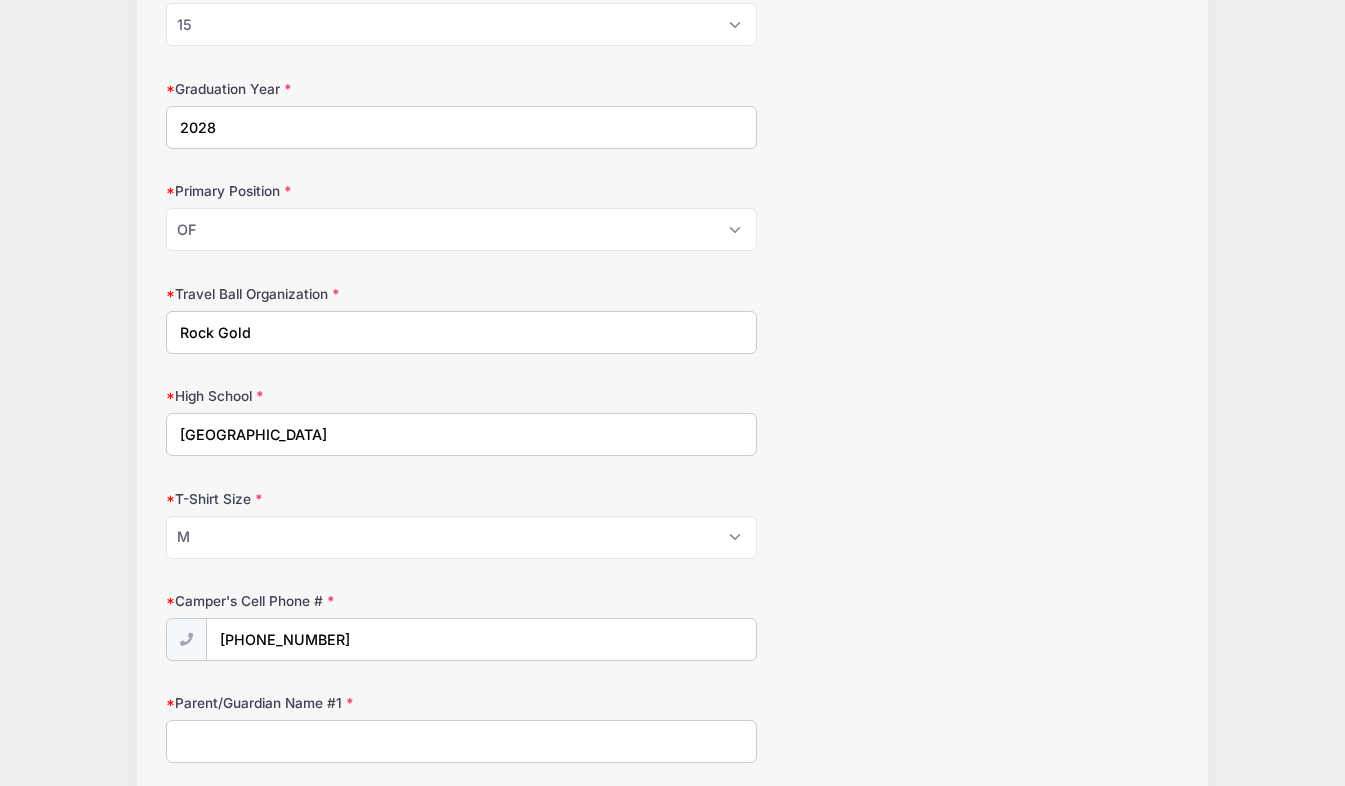 click on "Parent/Guardian Name #1" at bounding box center (461, 741) 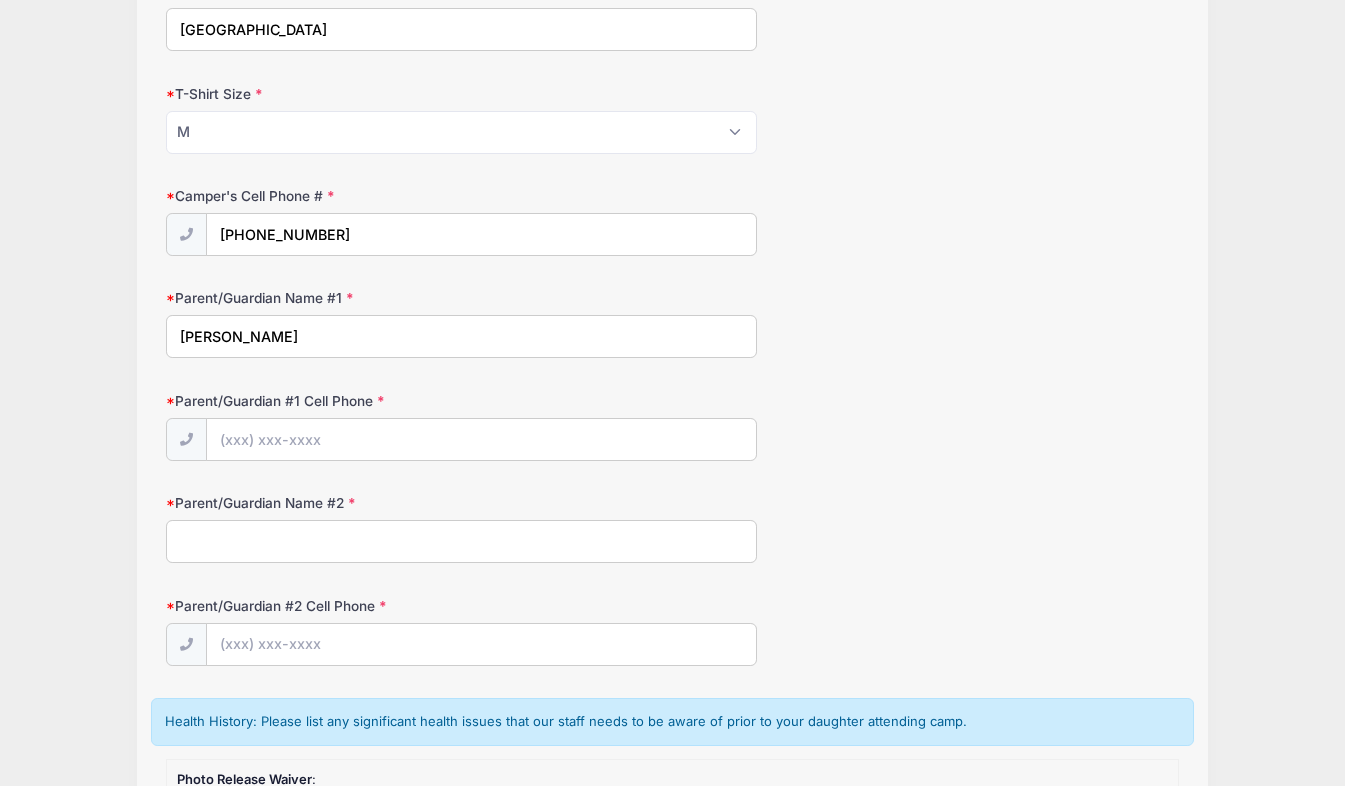 scroll, scrollTop: 1224, scrollLeft: 0, axis: vertical 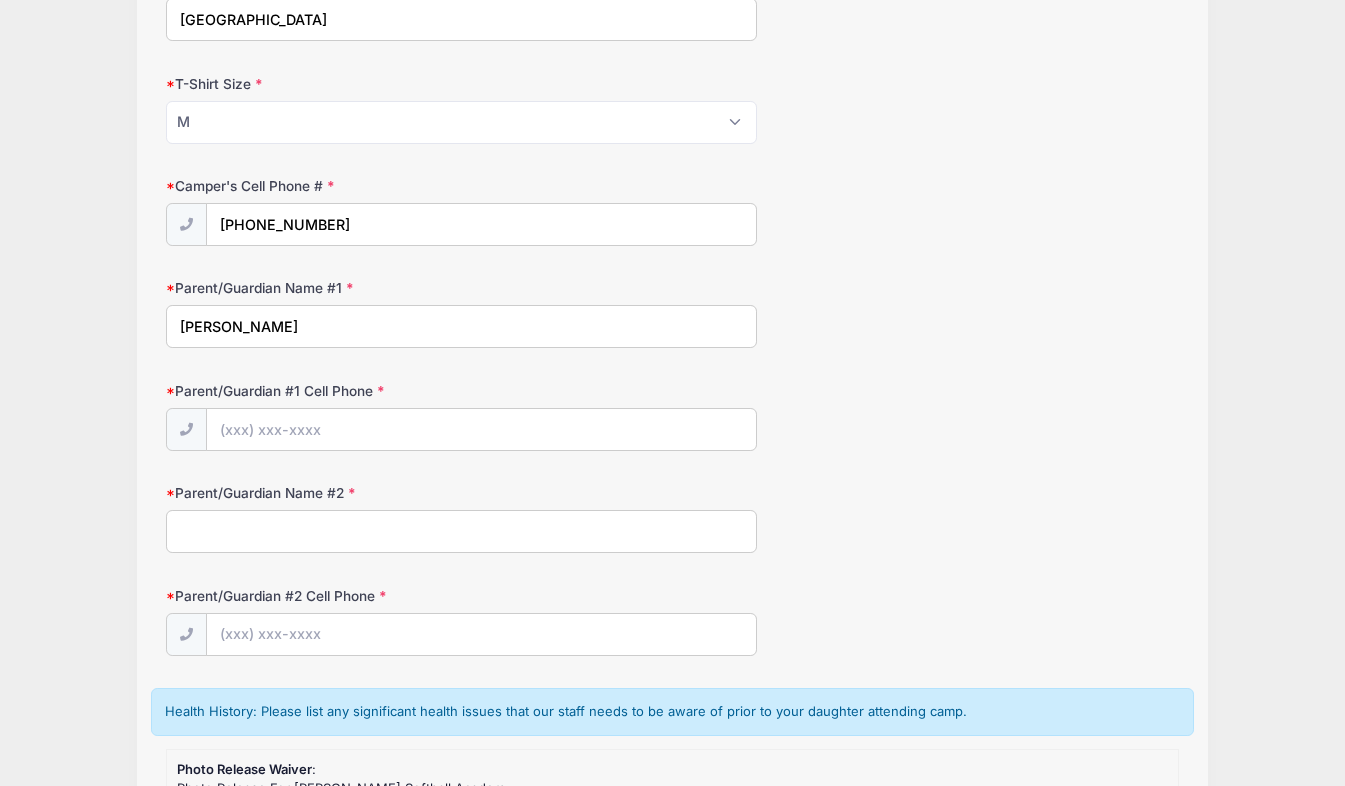type on "Jessica Carman" 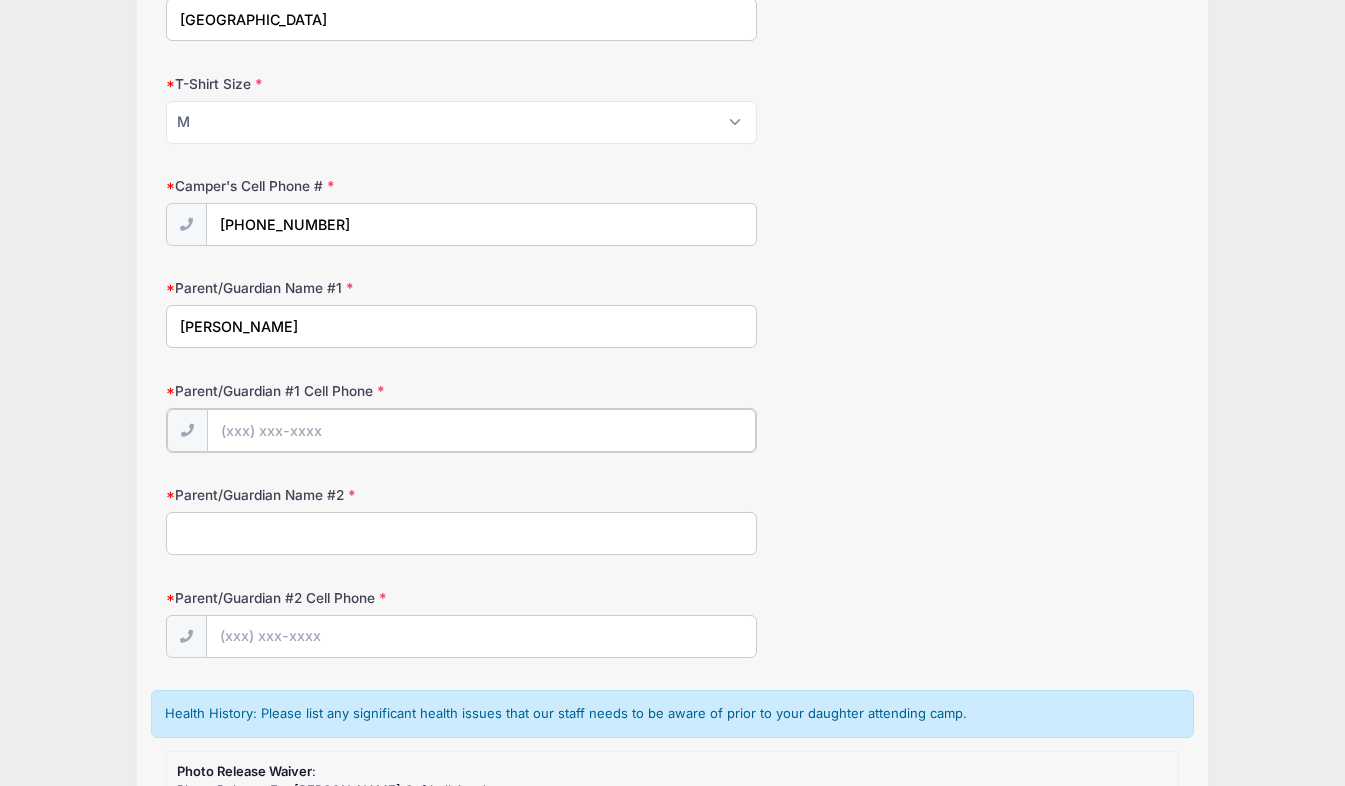 click on "Parent/Guardian #1 Cell Phone" at bounding box center (481, 430) 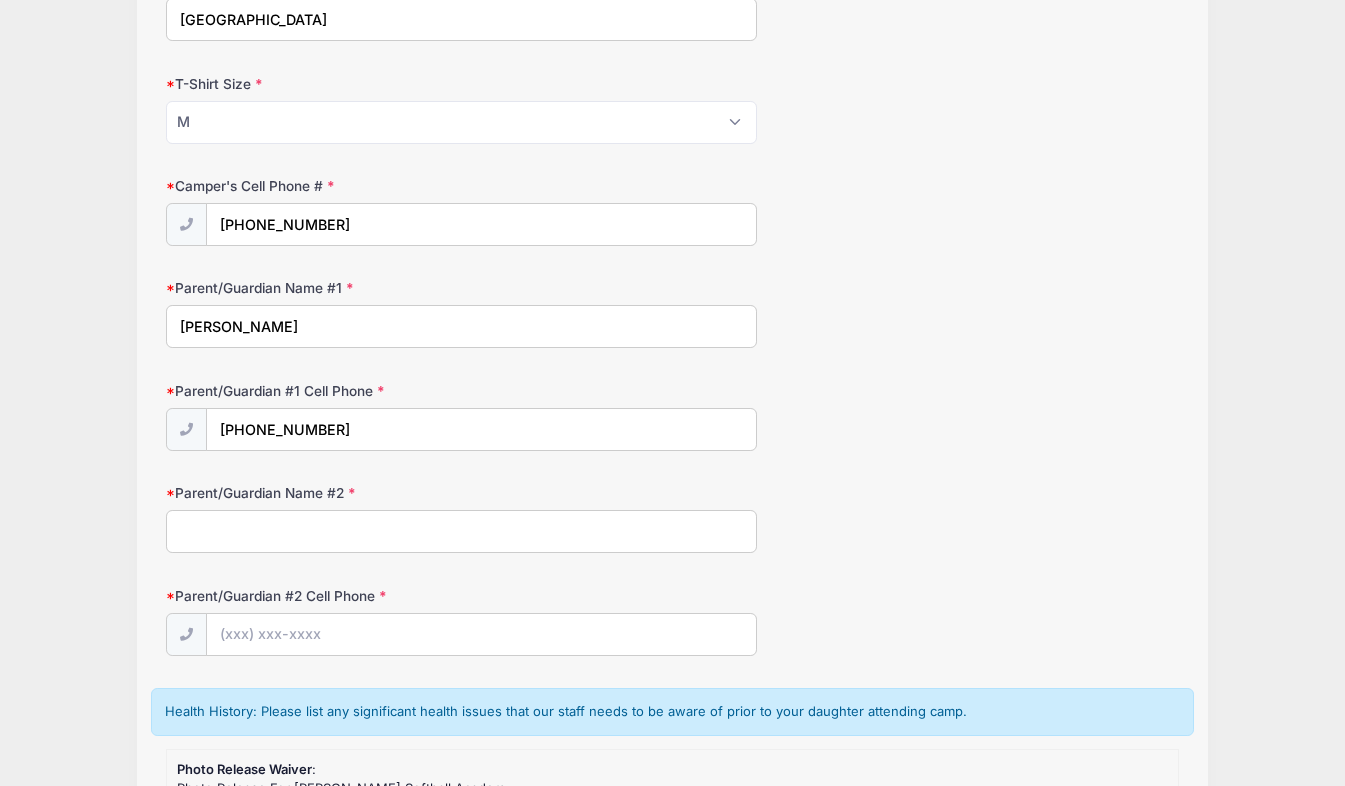click on "Parent/Guardian Name #2" at bounding box center [461, 531] 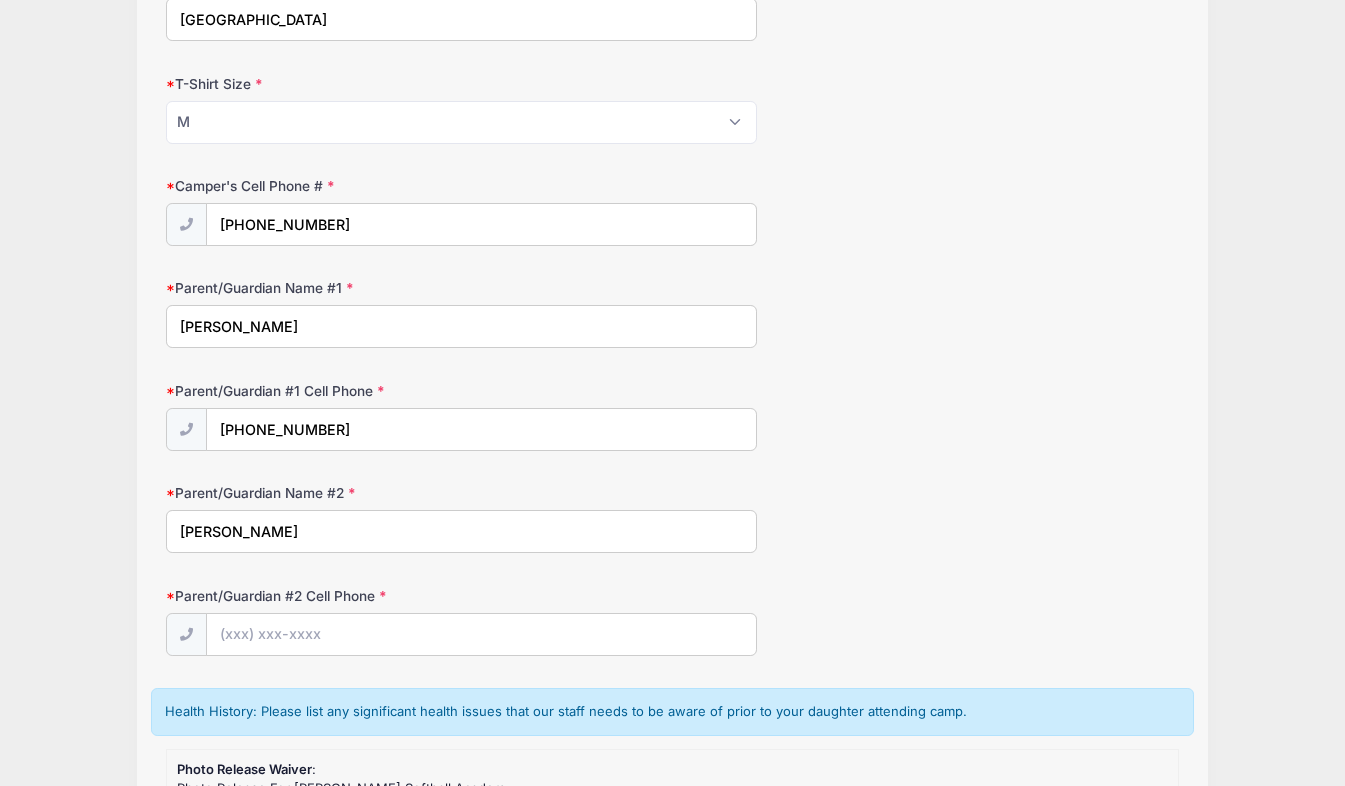 type on "Taron Oliver" 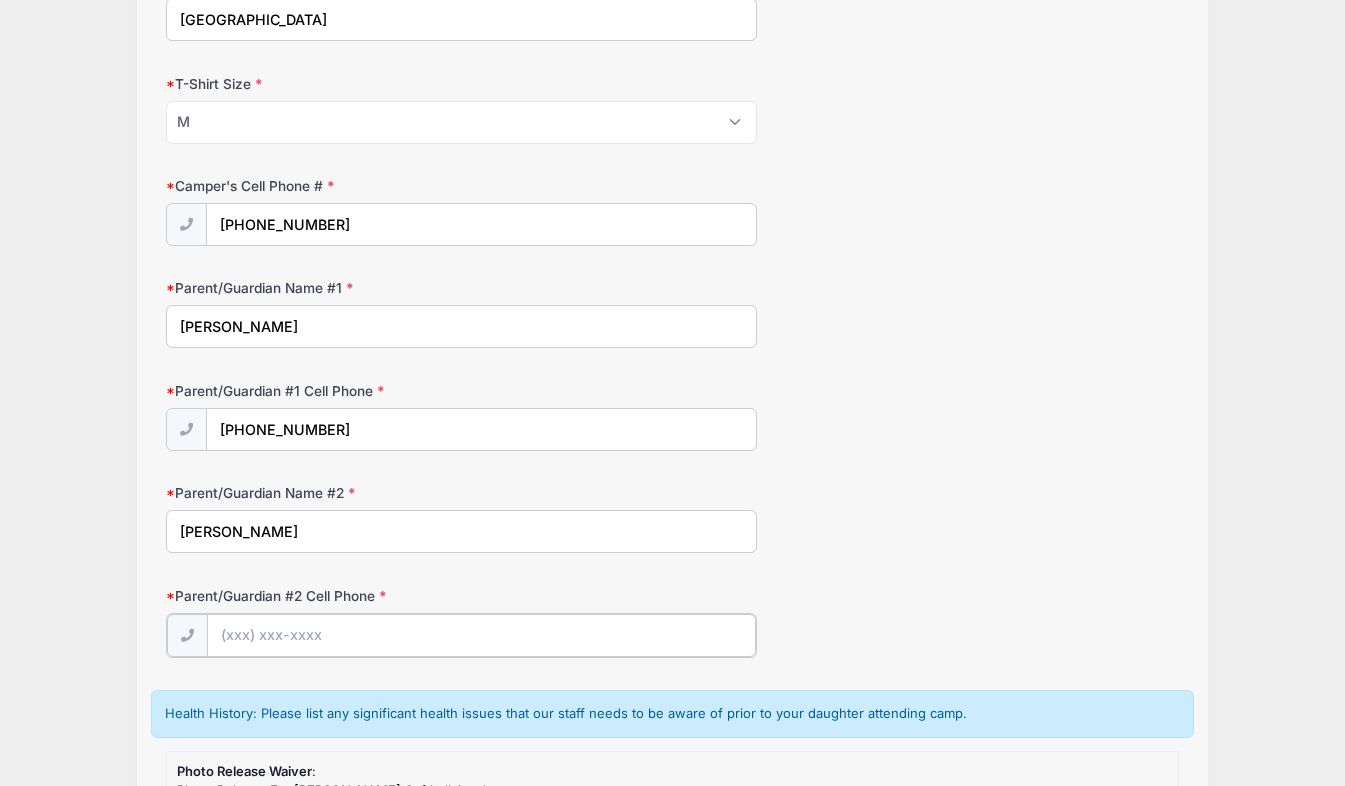 click on "Parent/Guardian #2 Cell Phone" at bounding box center (481, 635) 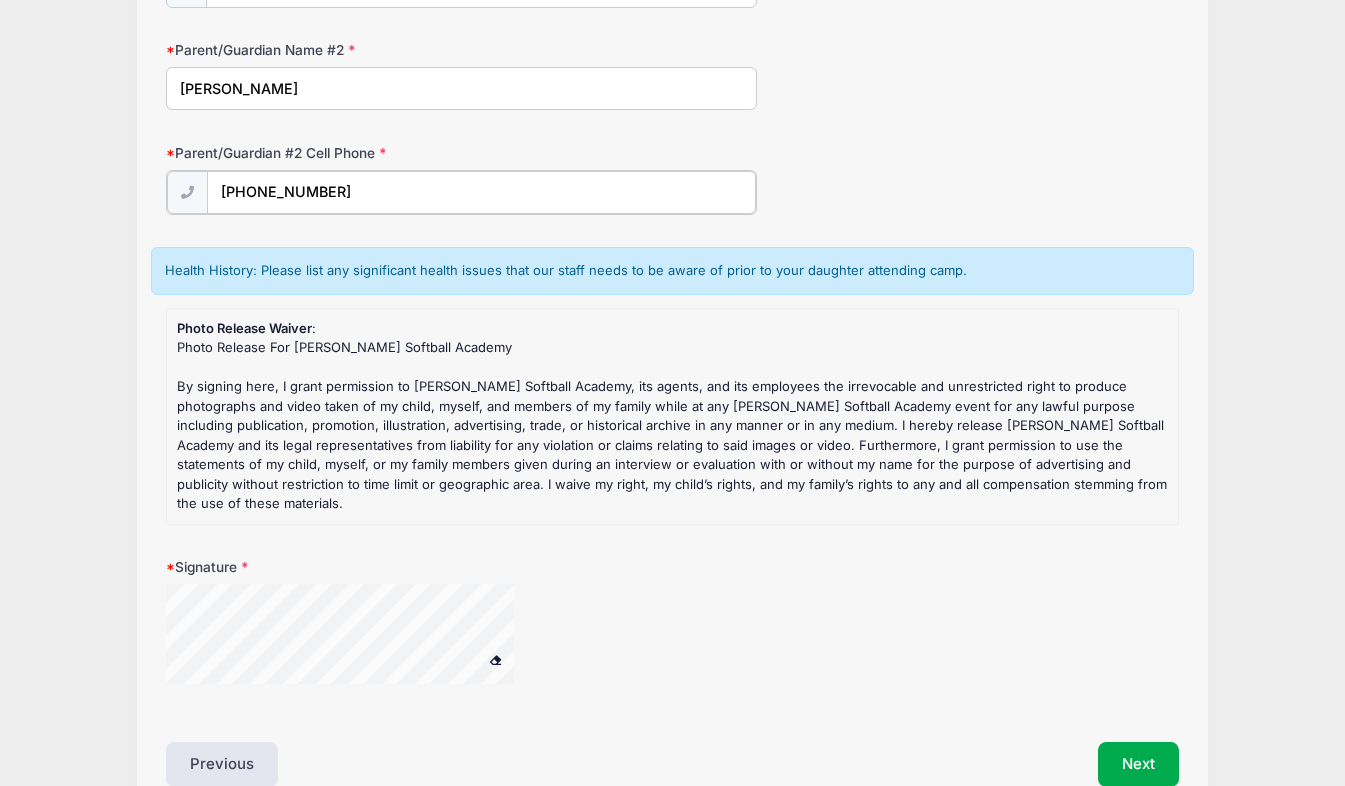 scroll, scrollTop: 1753, scrollLeft: 0, axis: vertical 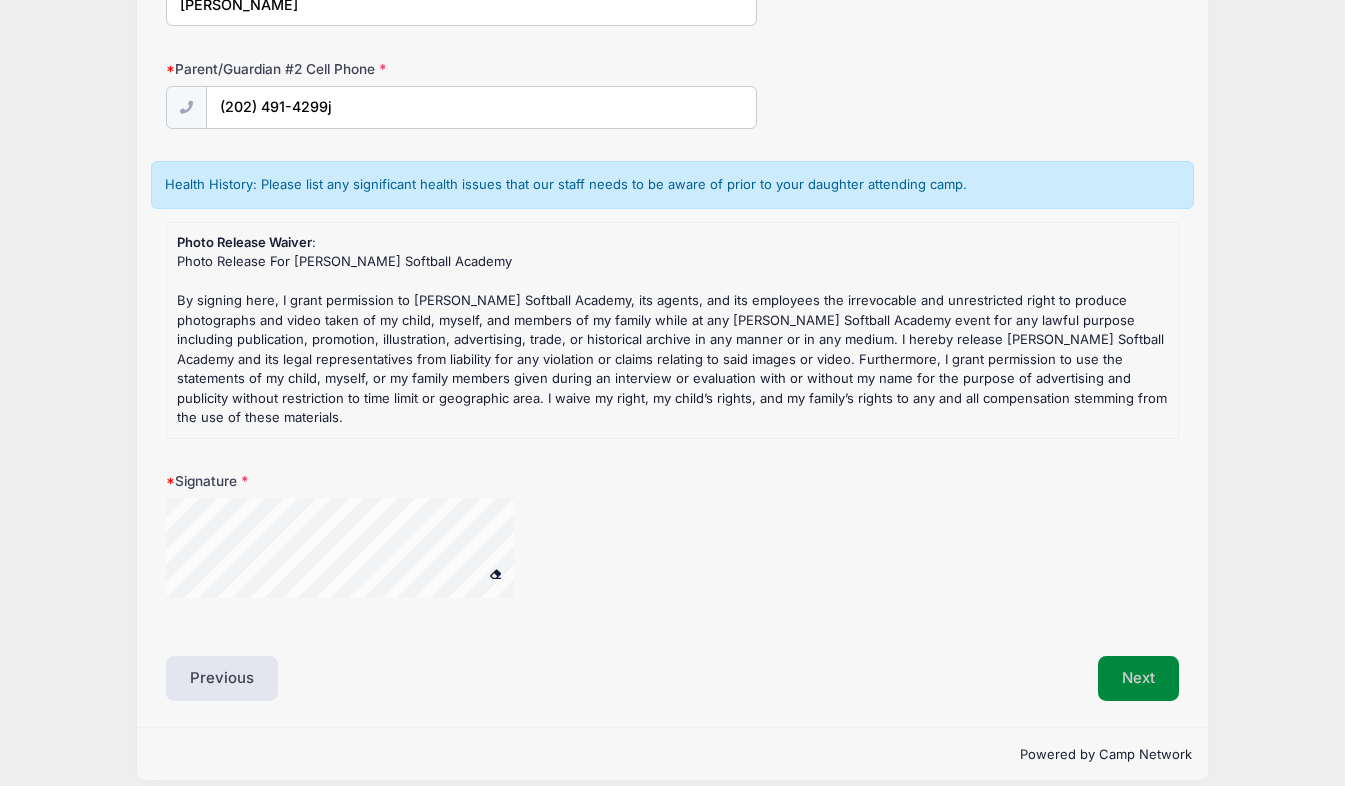 click on "Next" at bounding box center (1138, 679) 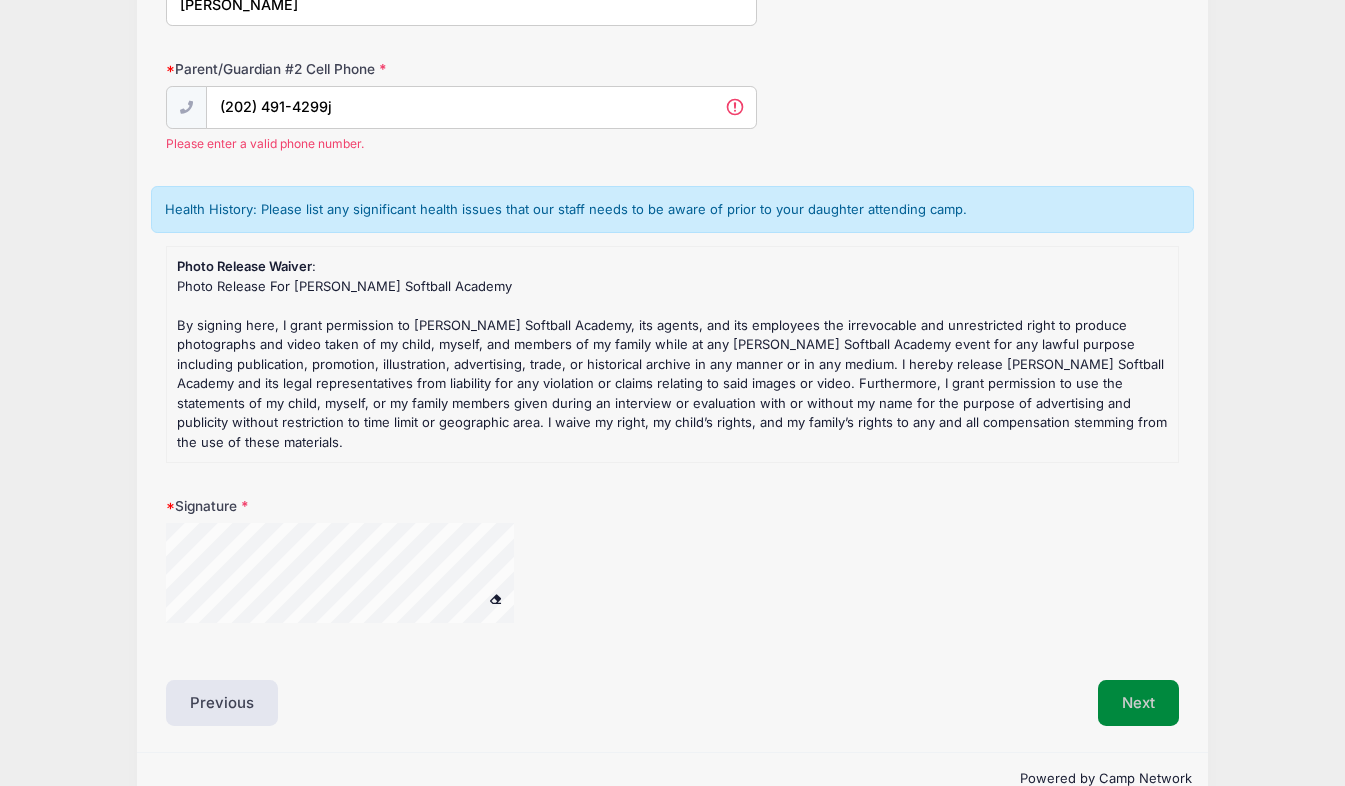 scroll, scrollTop: 1711, scrollLeft: 0, axis: vertical 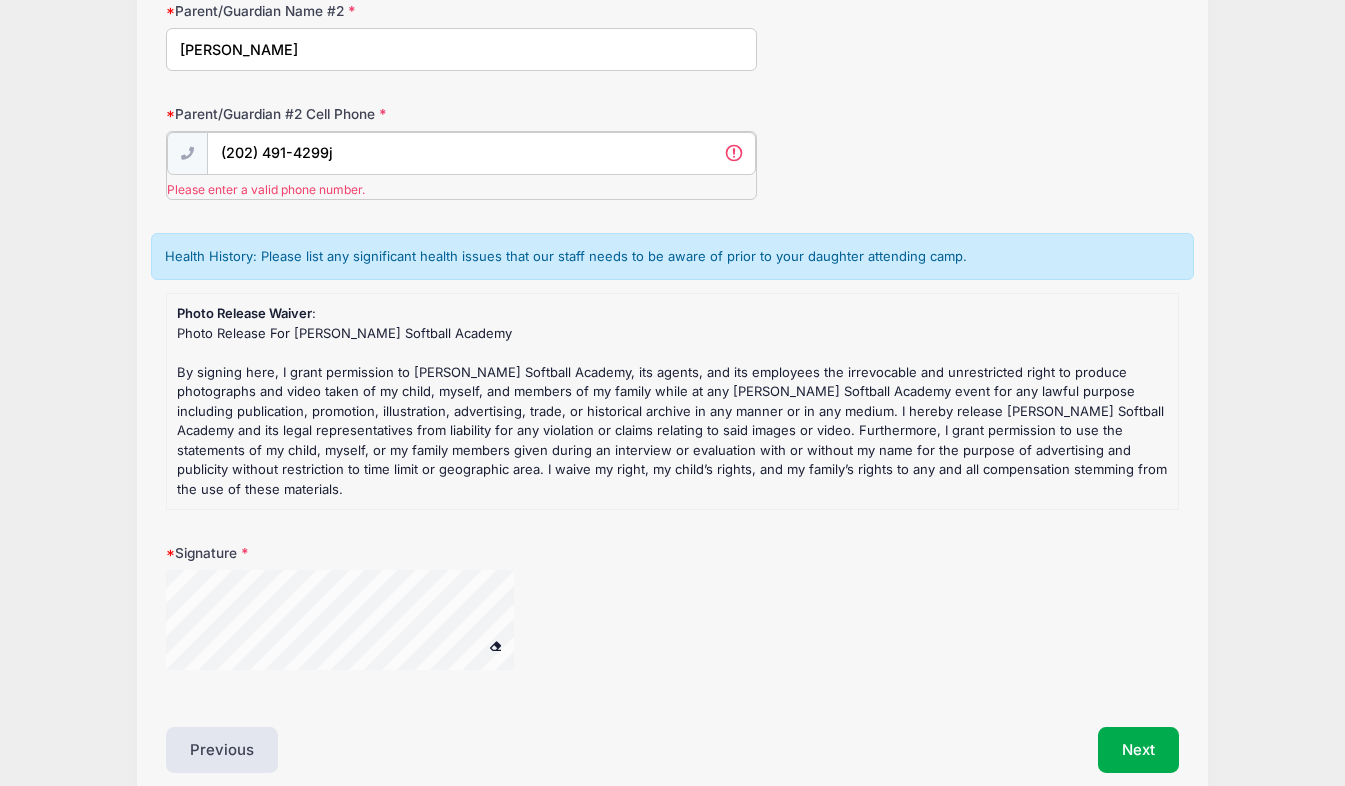 click on "(202) 491-4299j" at bounding box center [481, 153] 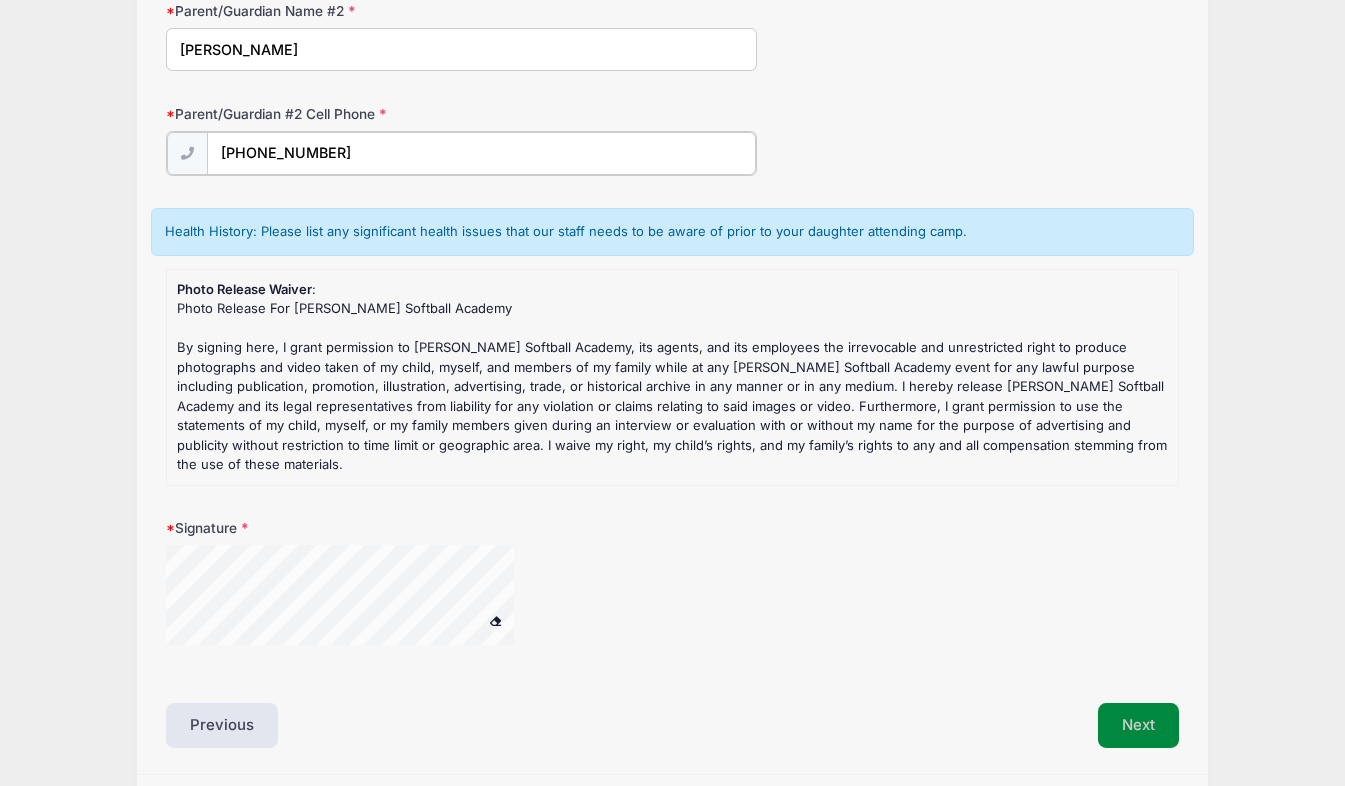 type on "(202) 491-4299" 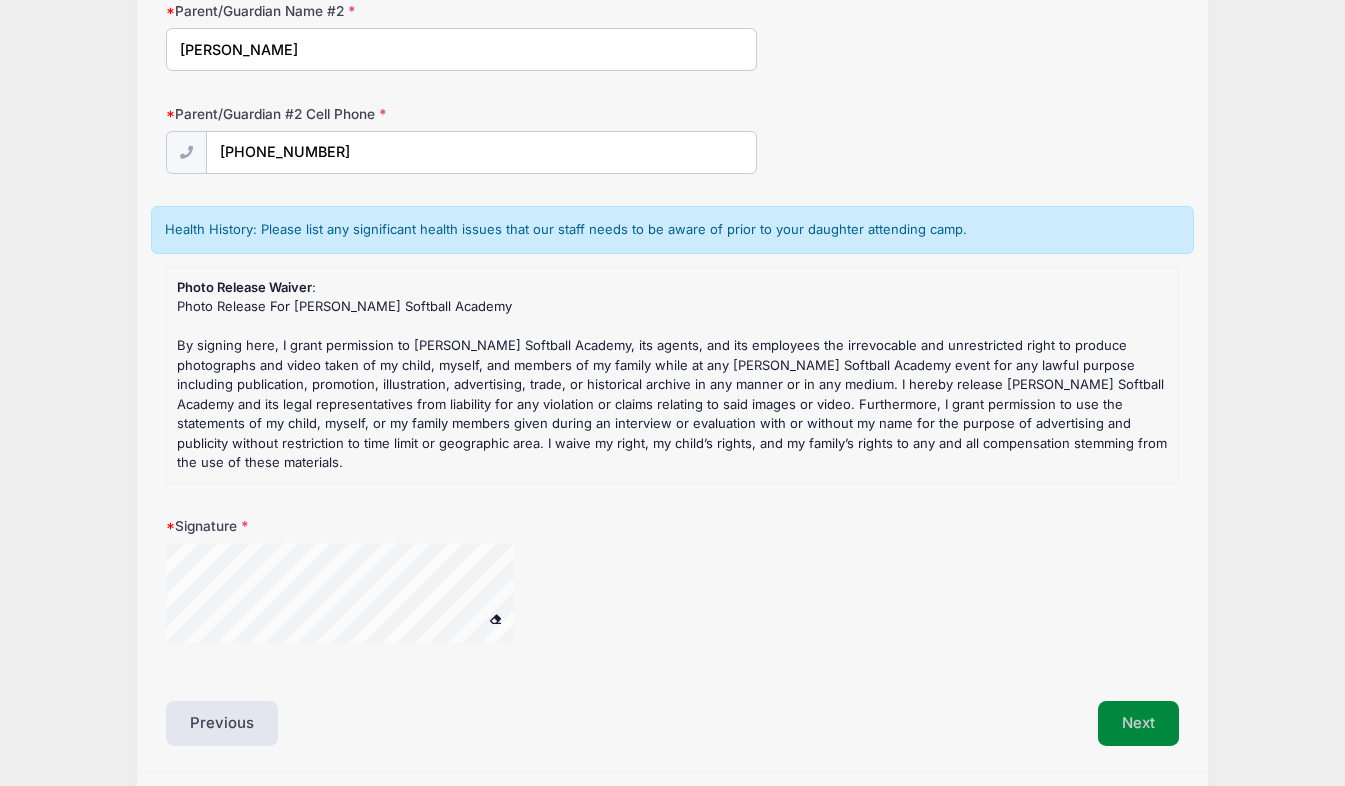 click on "Next" at bounding box center [1138, 724] 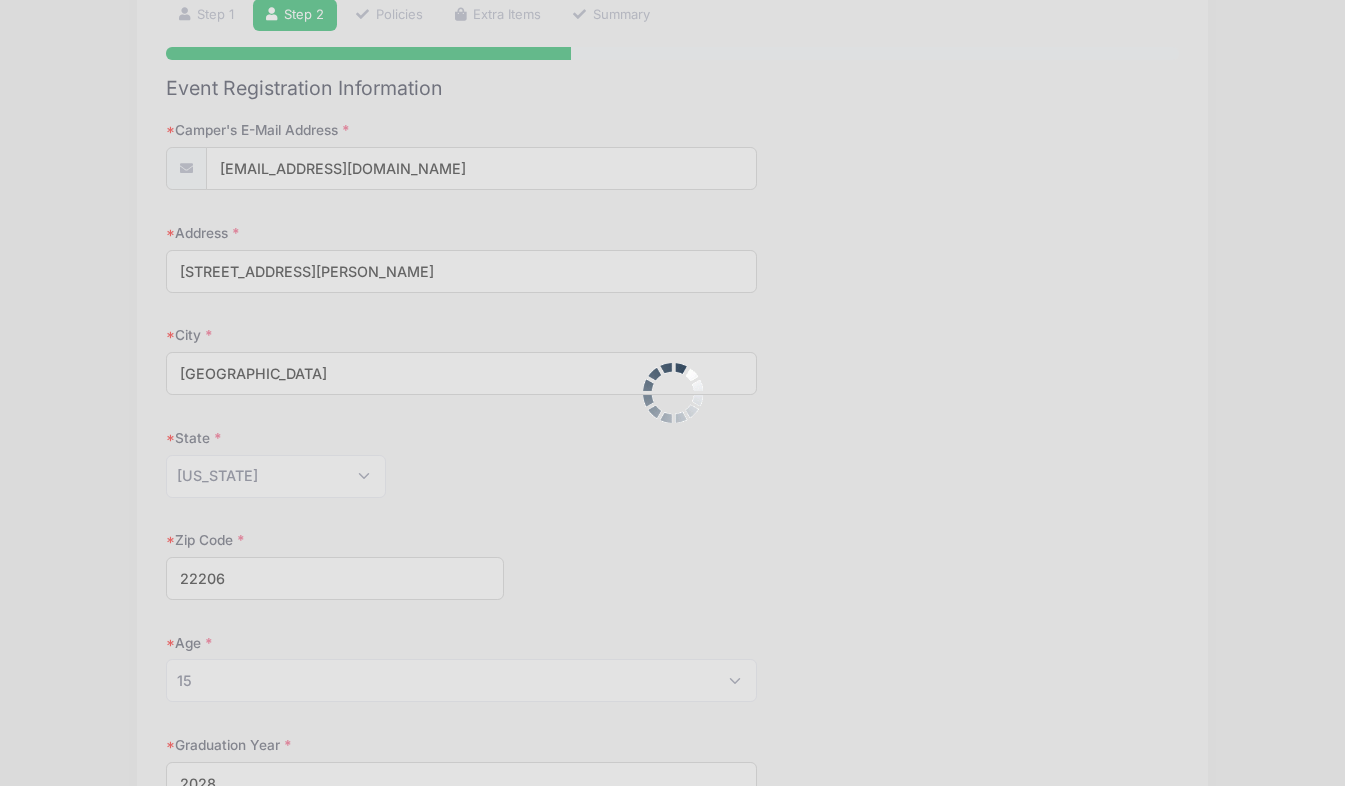 scroll, scrollTop: 0, scrollLeft: 0, axis: both 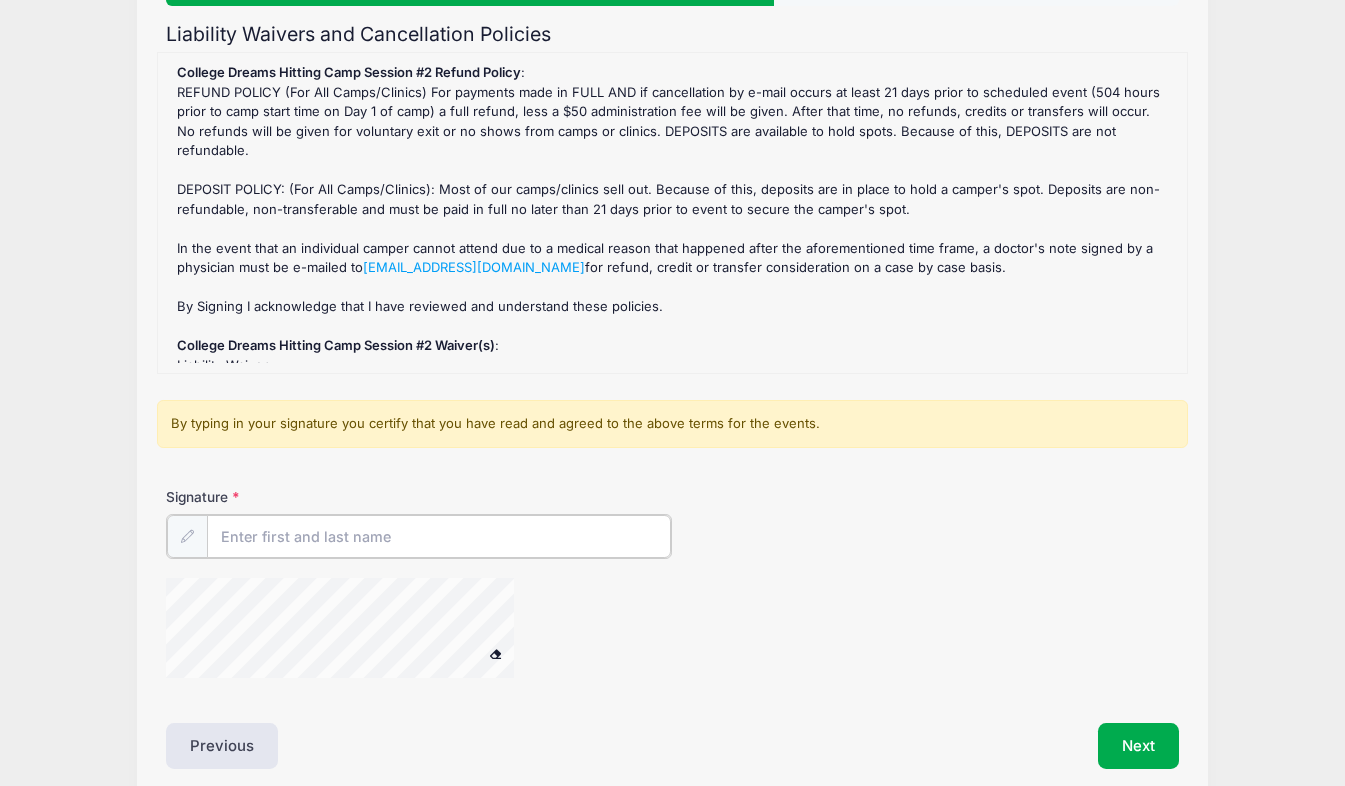 drag, startPoint x: 335, startPoint y: 535, endPoint x: 313, endPoint y: 563, distance: 35.608986 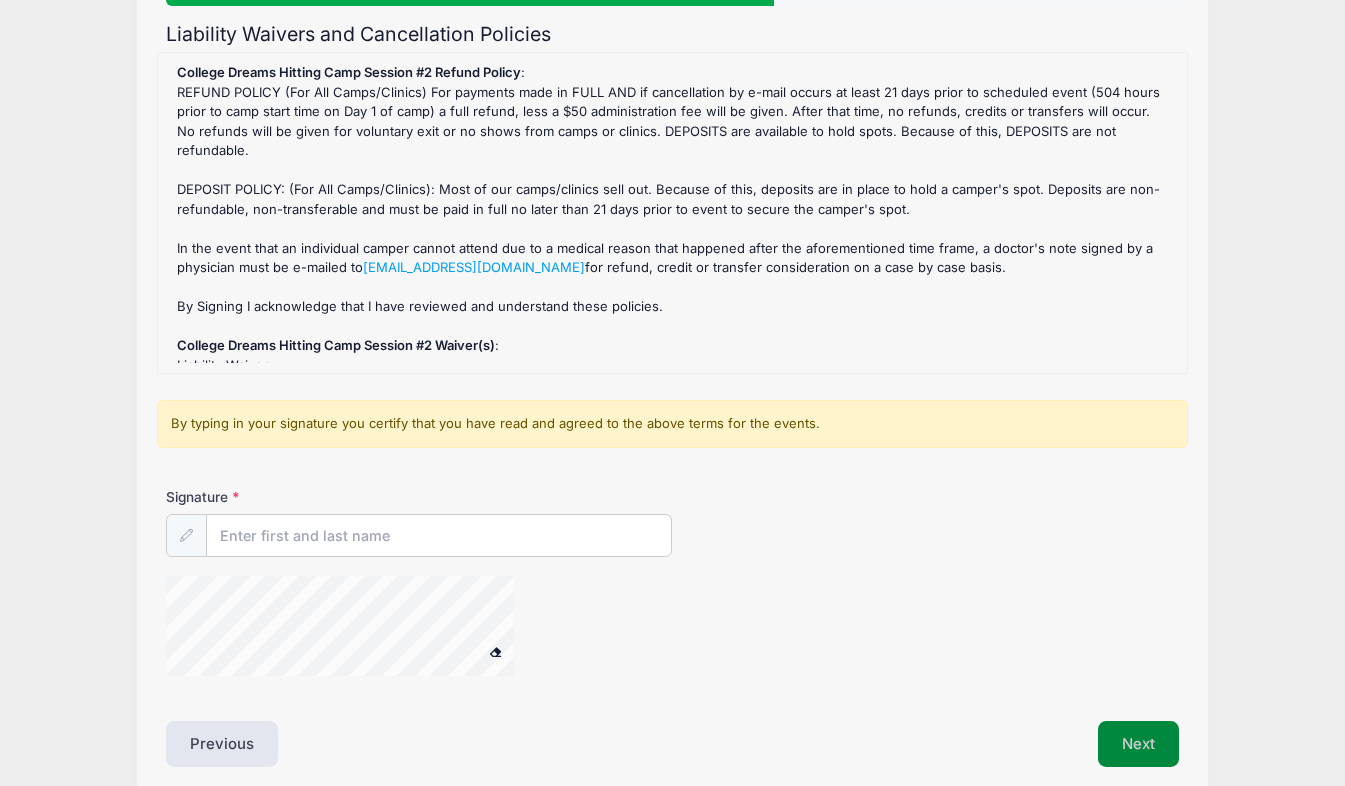 click on "Next" at bounding box center (1138, 744) 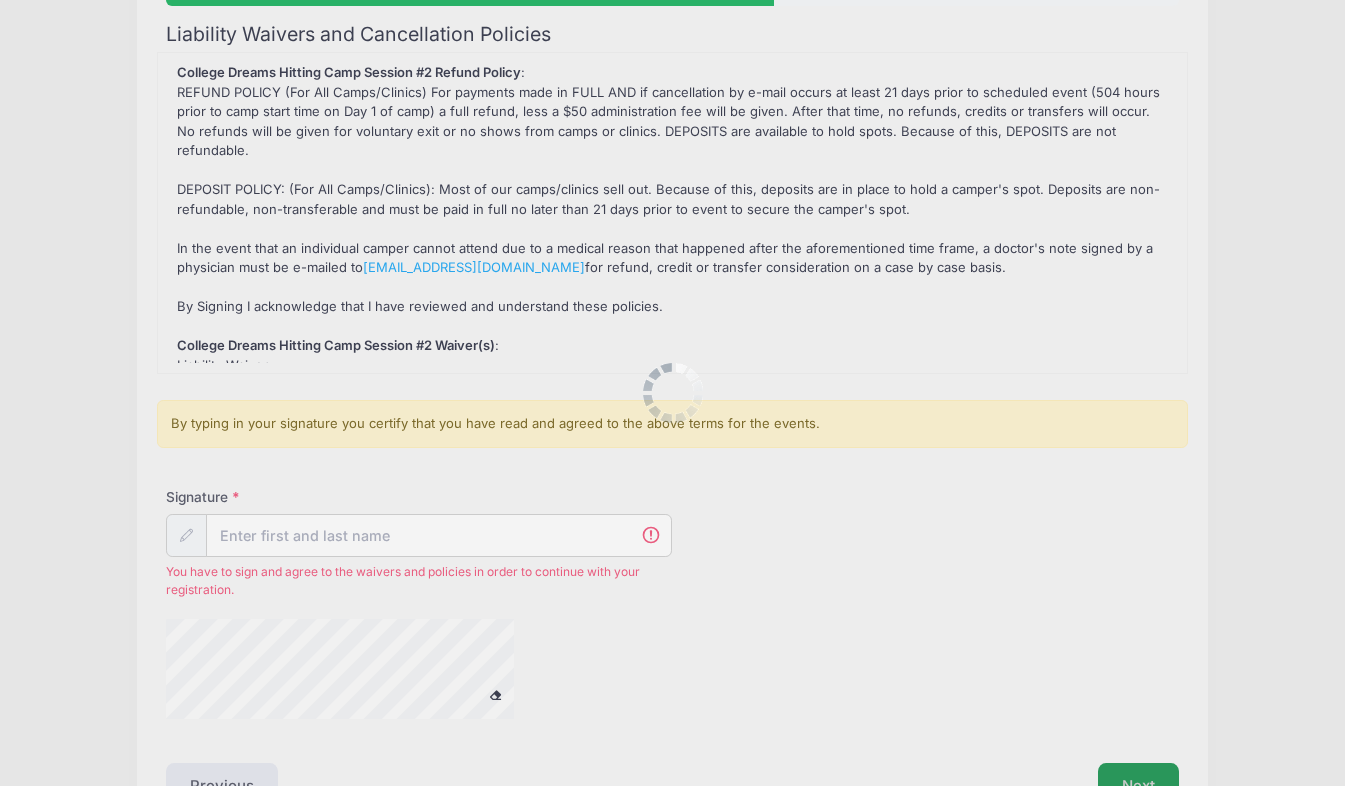 scroll, scrollTop: 334, scrollLeft: 0, axis: vertical 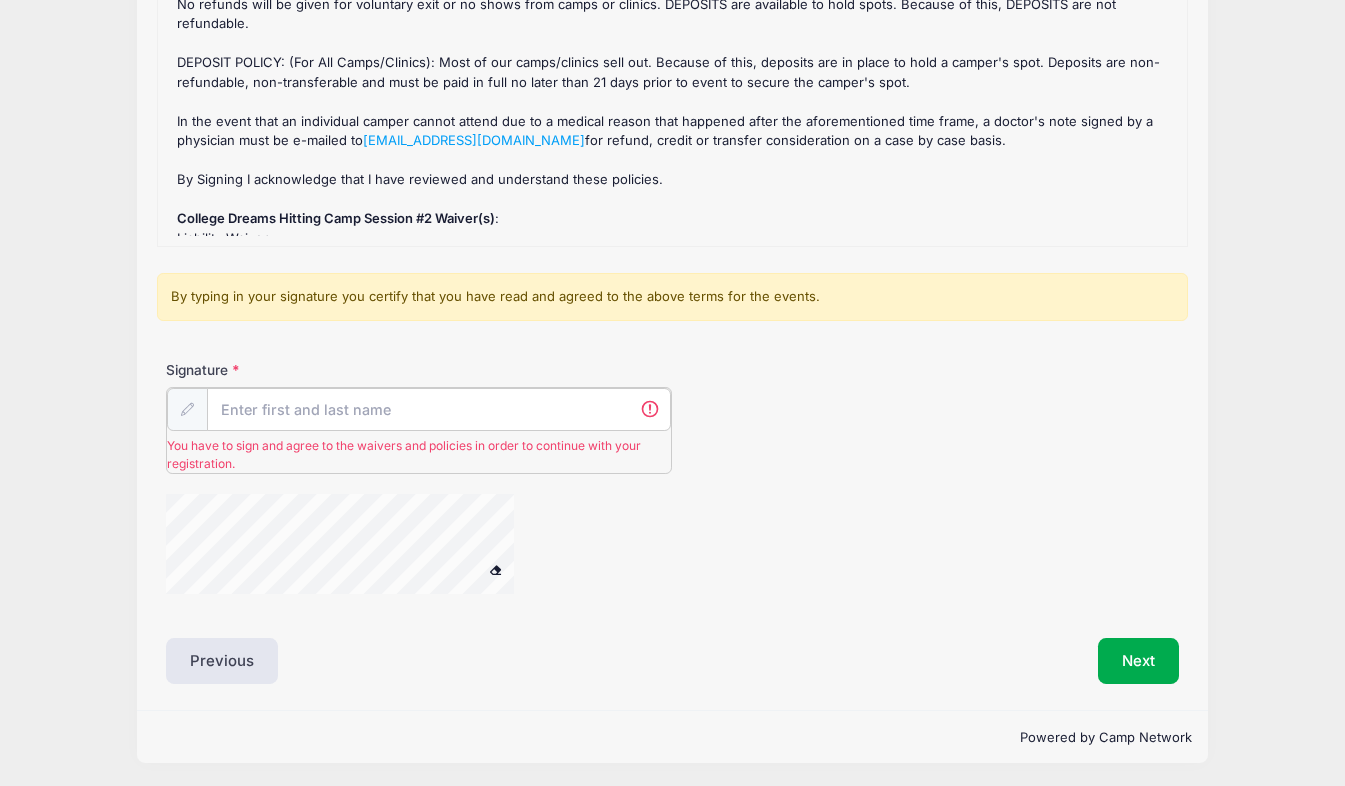click on "Signature" at bounding box center (439, 409) 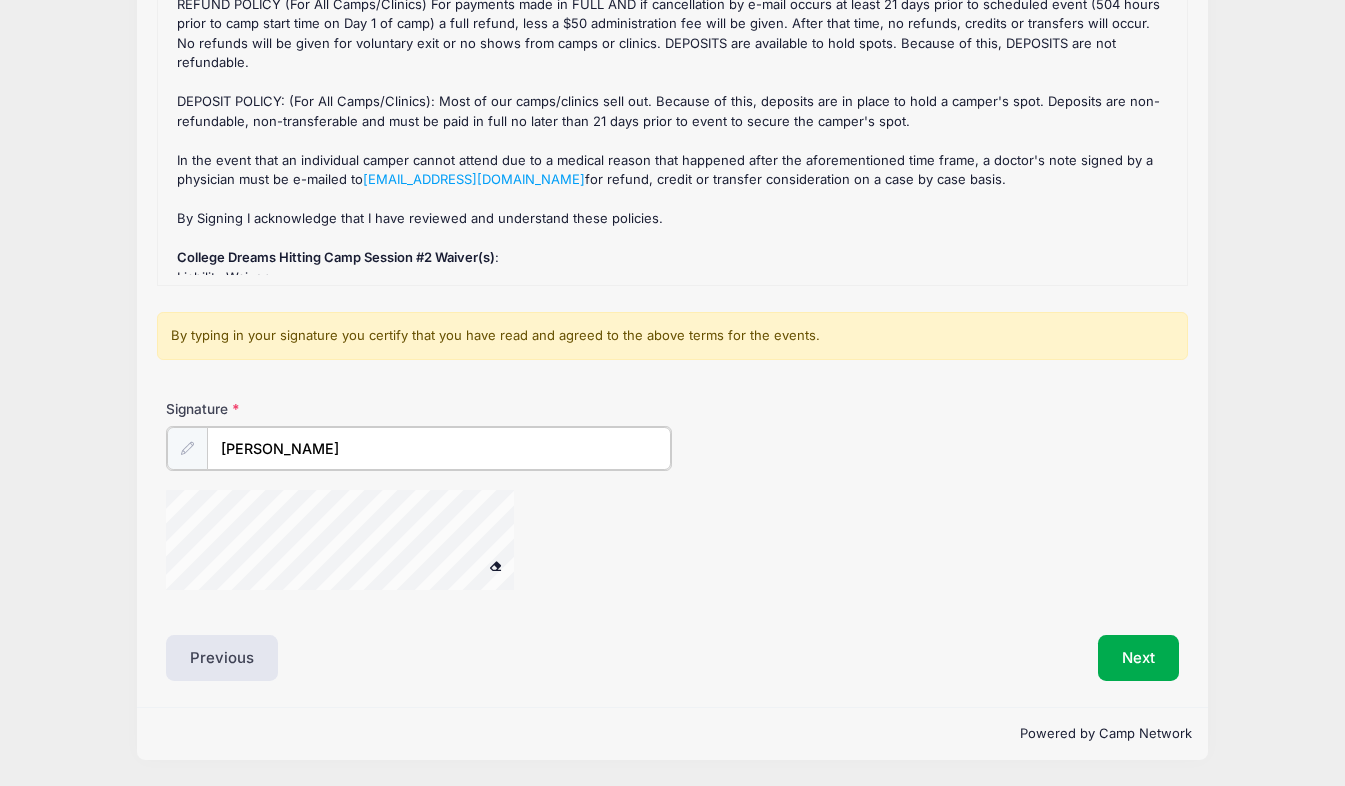 scroll, scrollTop: 293, scrollLeft: 0, axis: vertical 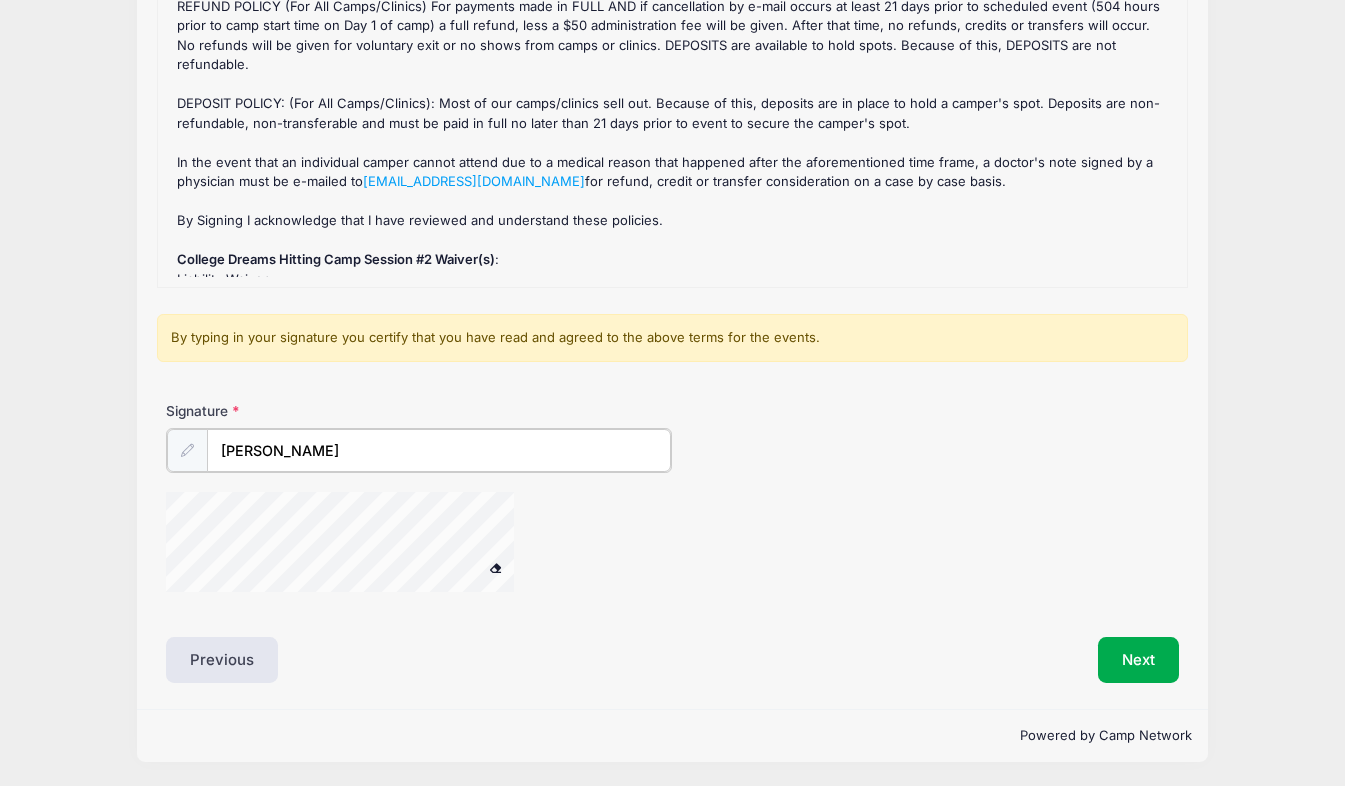 type on "Jessica Elizabeth Carman" 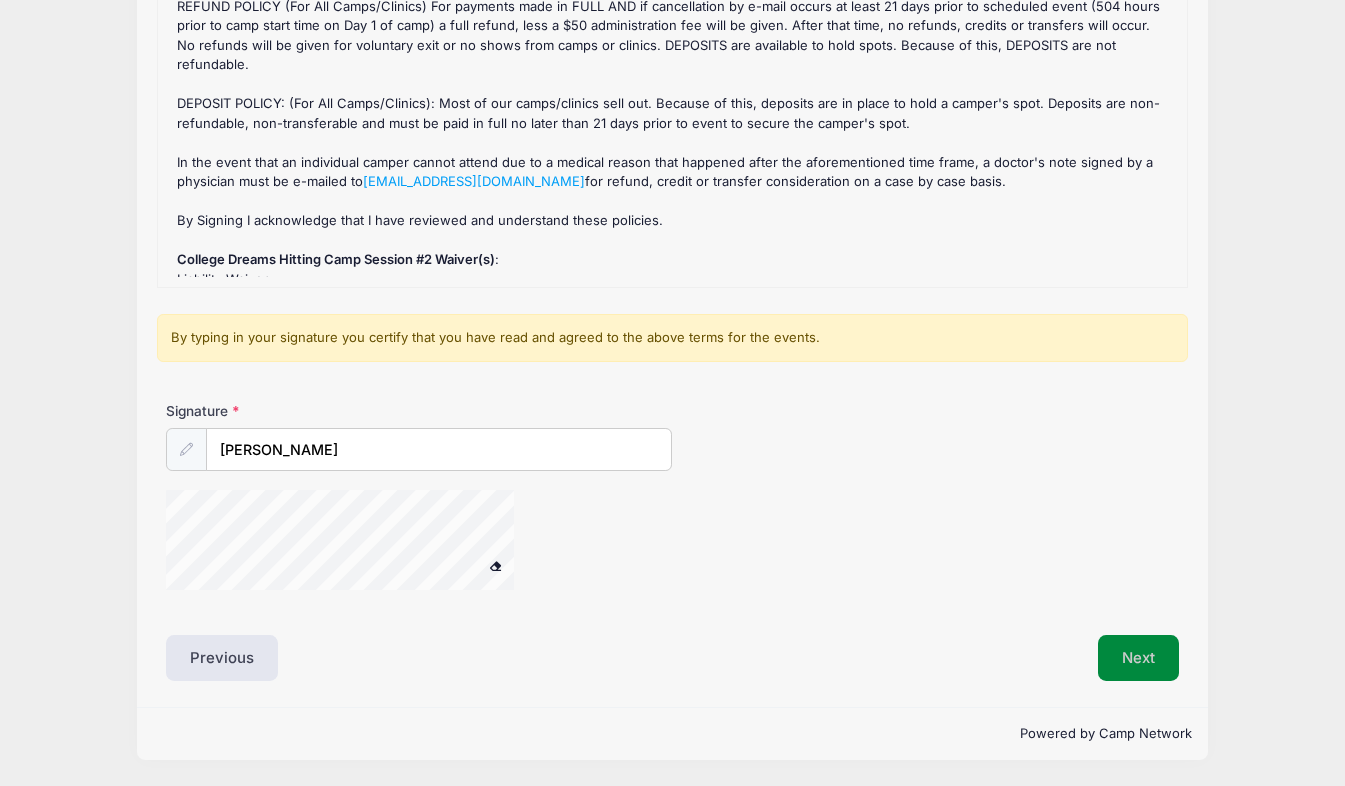 scroll, scrollTop: 291, scrollLeft: 0, axis: vertical 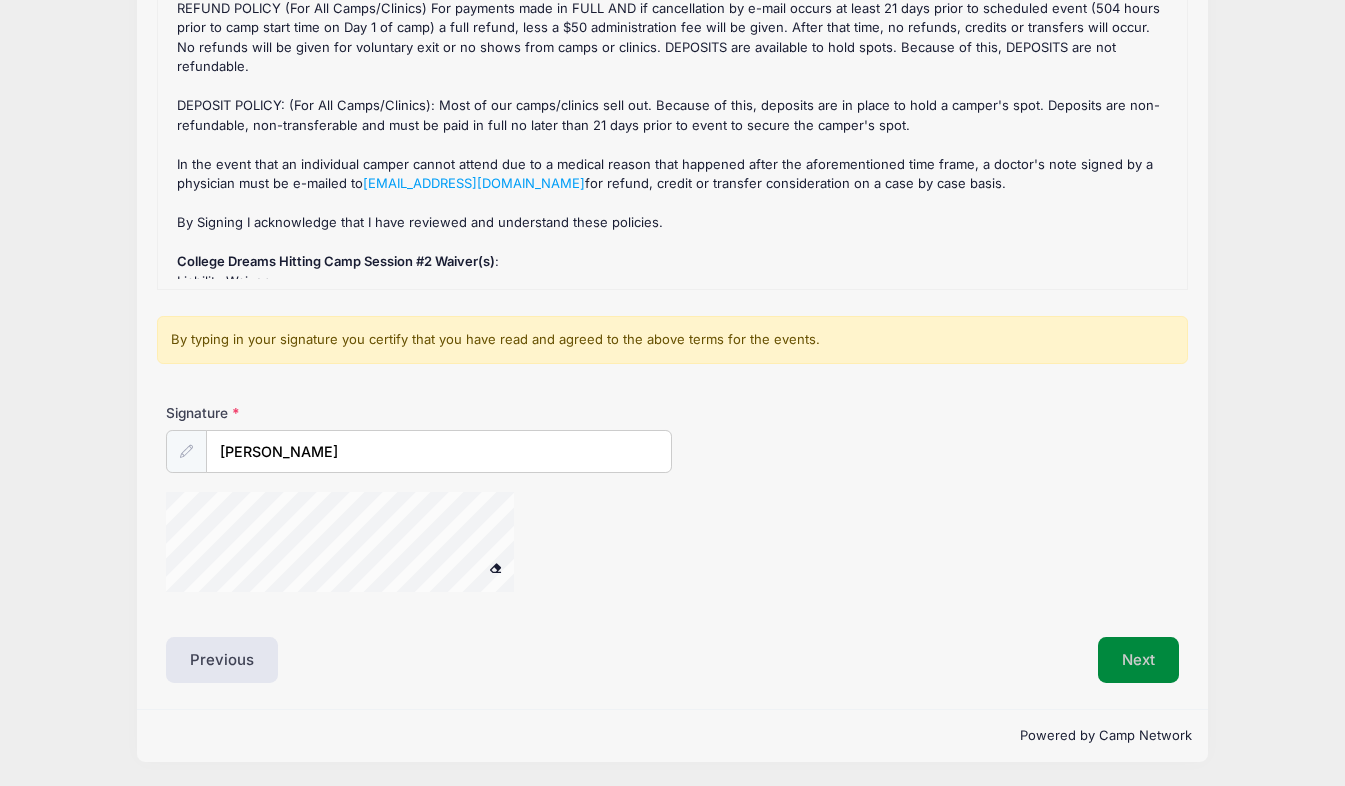 click on "Next" at bounding box center [1138, 660] 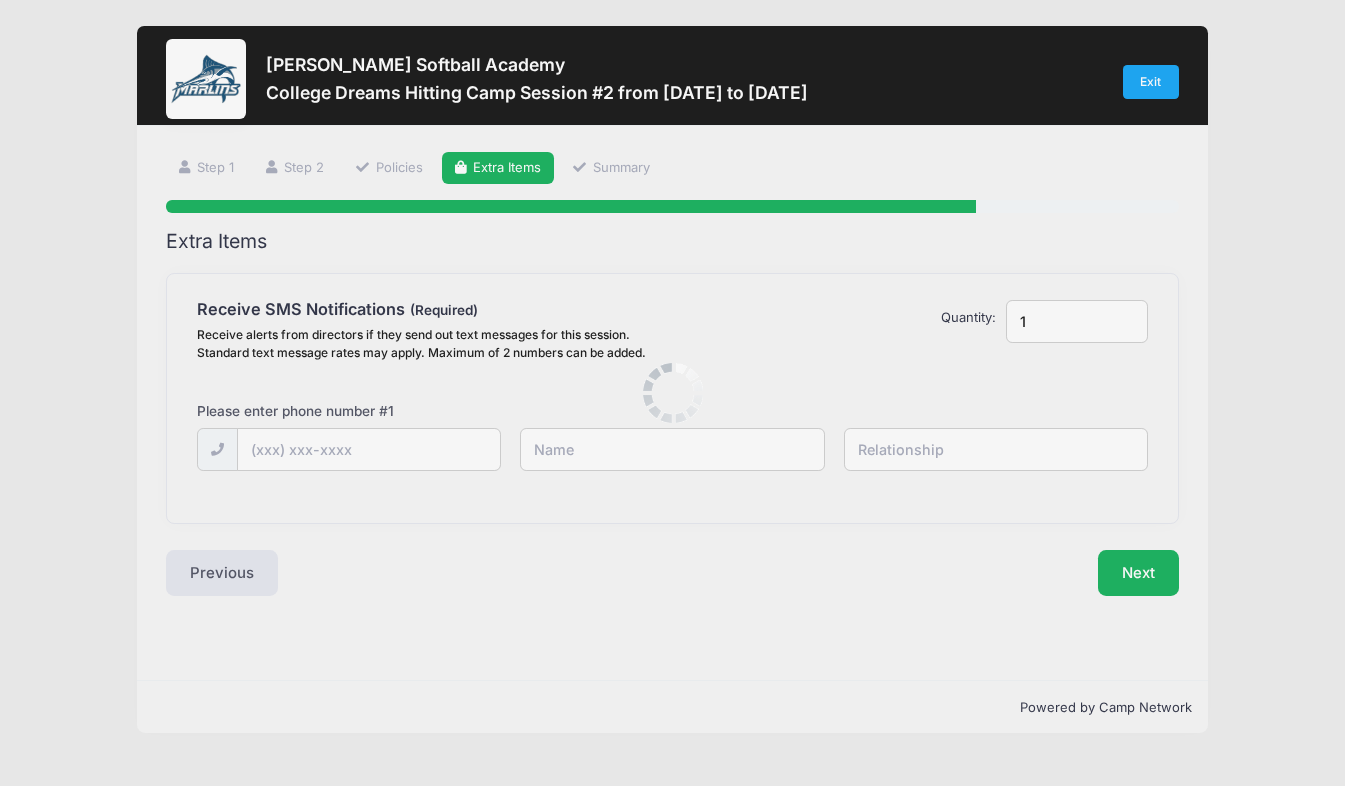 scroll, scrollTop: 0, scrollLeft: 0, axis: both 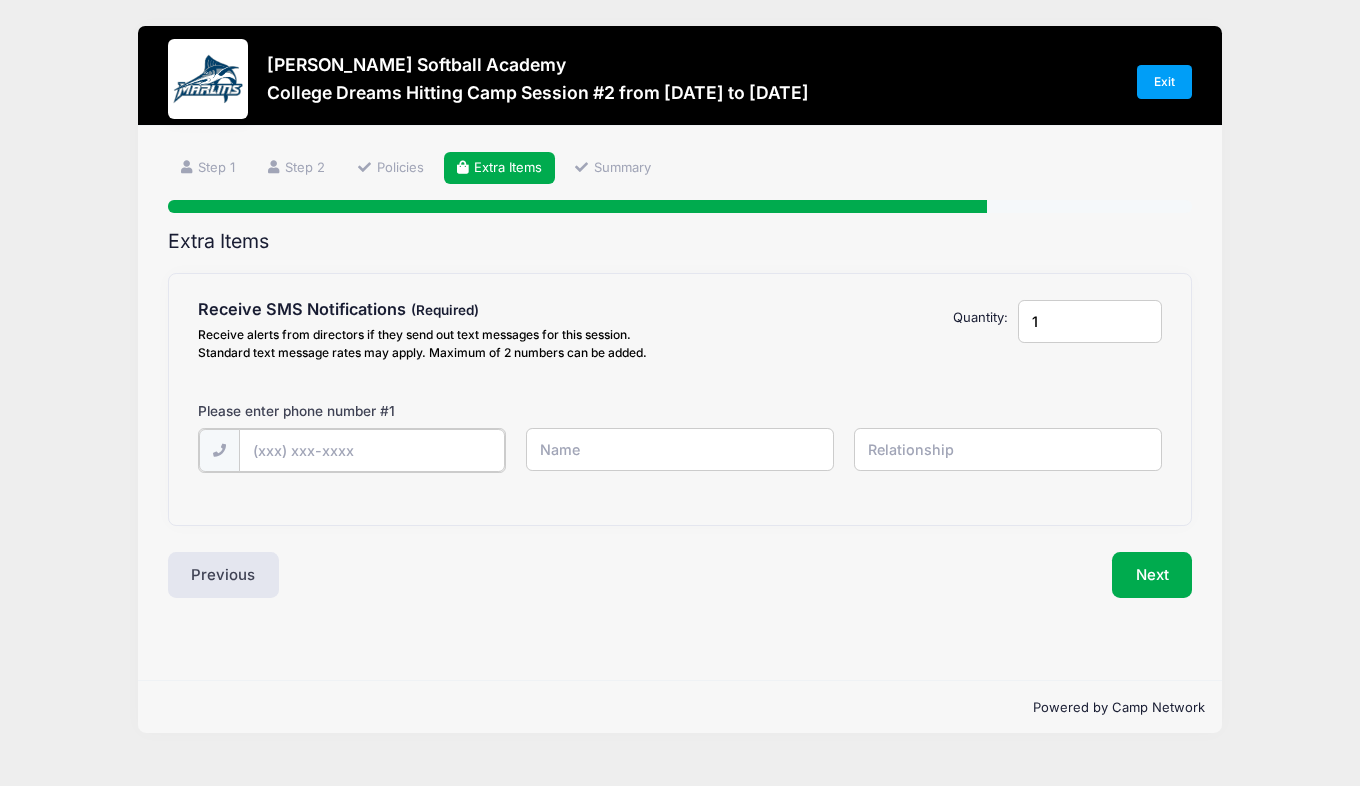 click at bounding box center (0, 0) 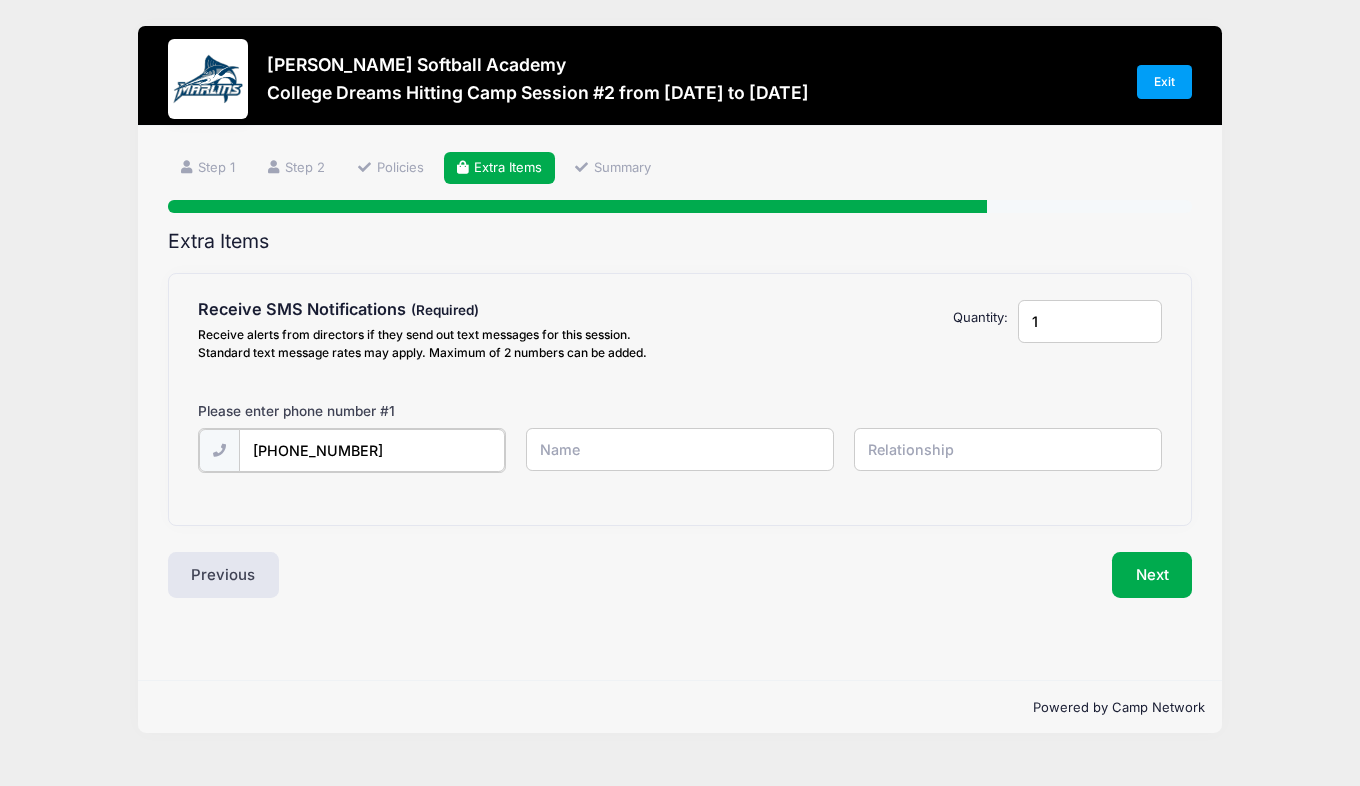 type on "(703) 869-3792" 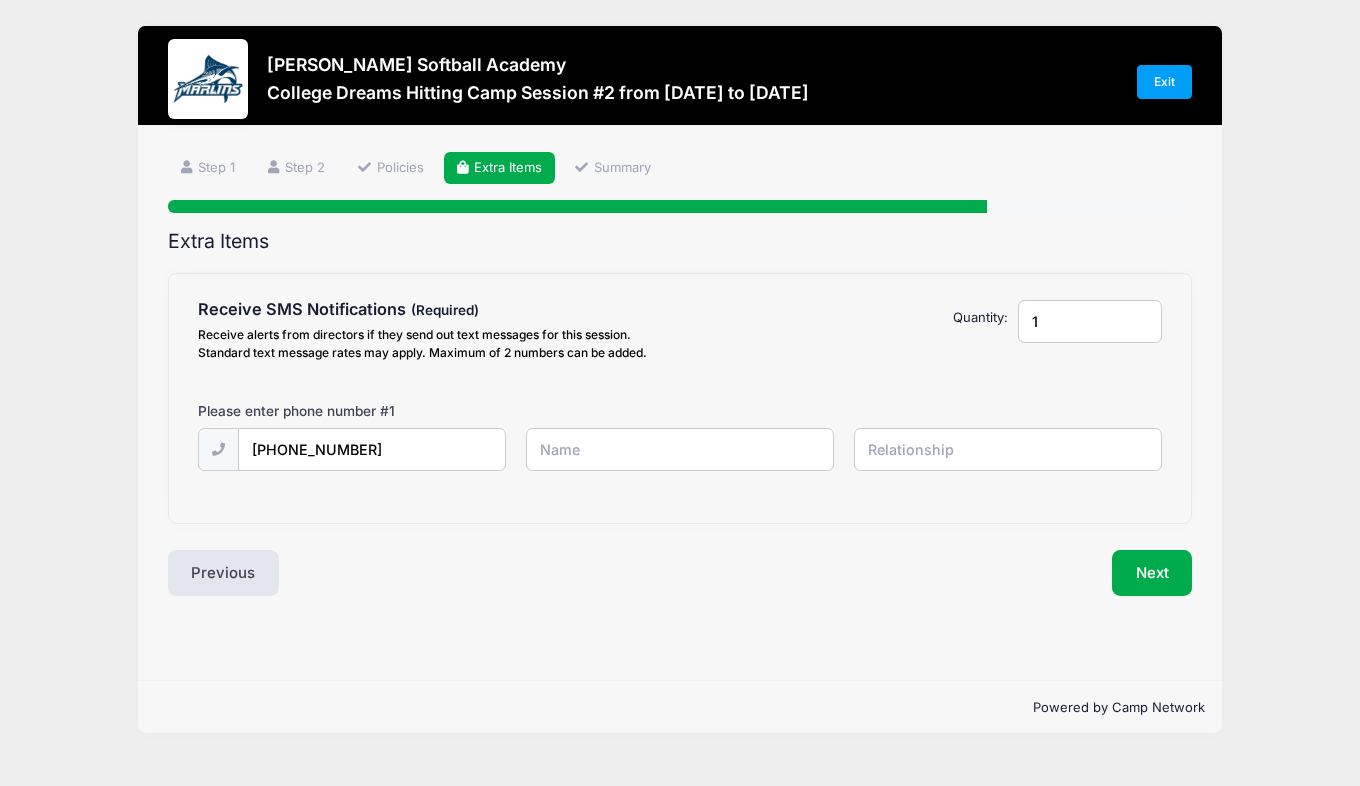 click at bounding box center (0, 0) 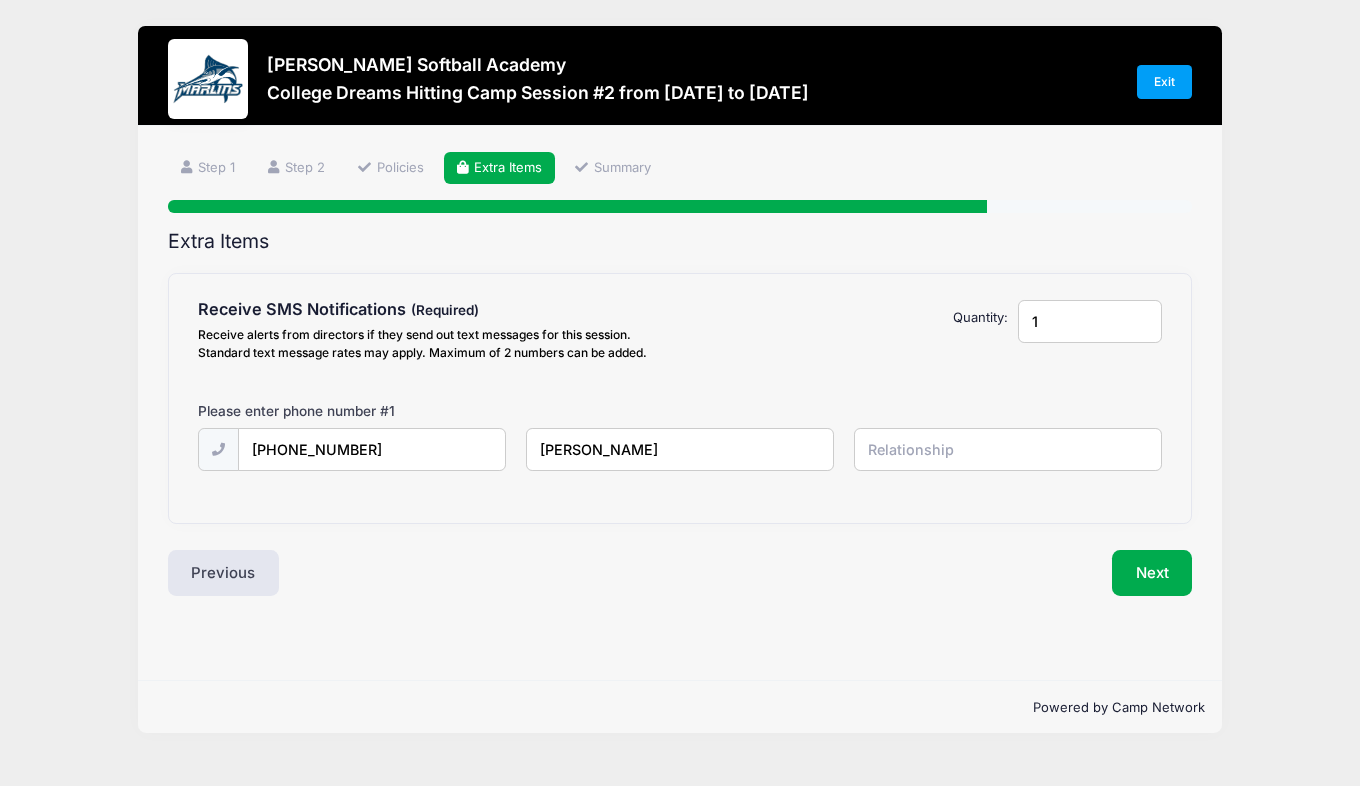 type on "Jessica Carman" 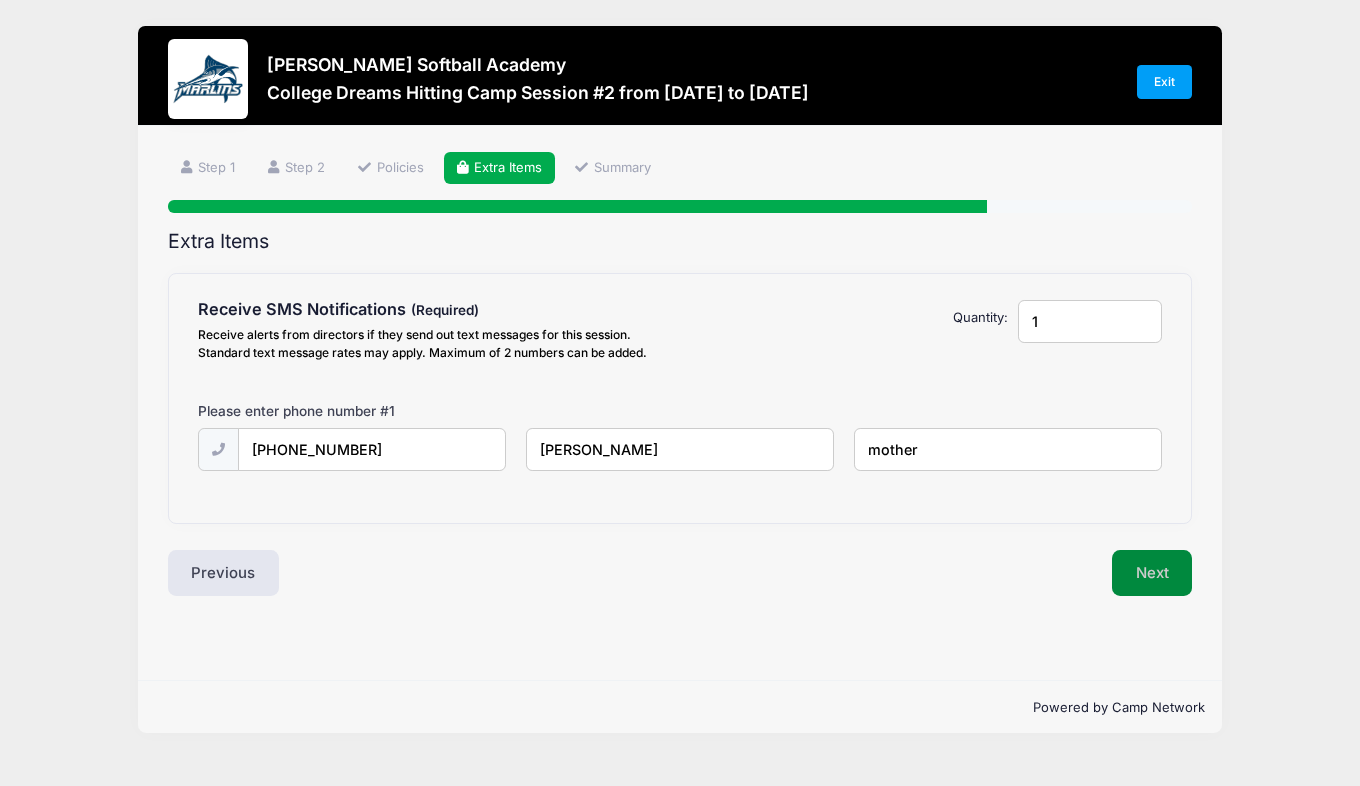 type on "mother" 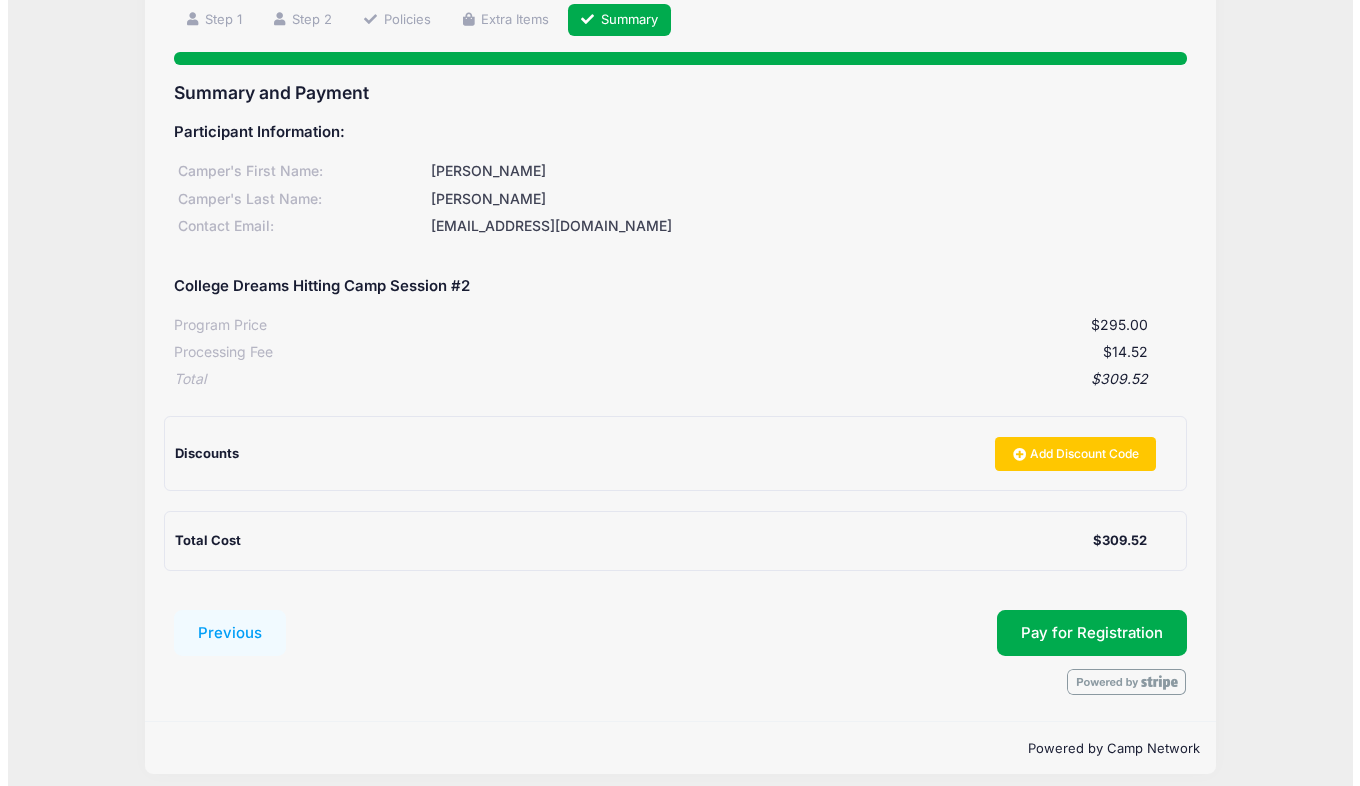 scroll, scrollTop: 162, scrollLeft: 0, axis: vertical 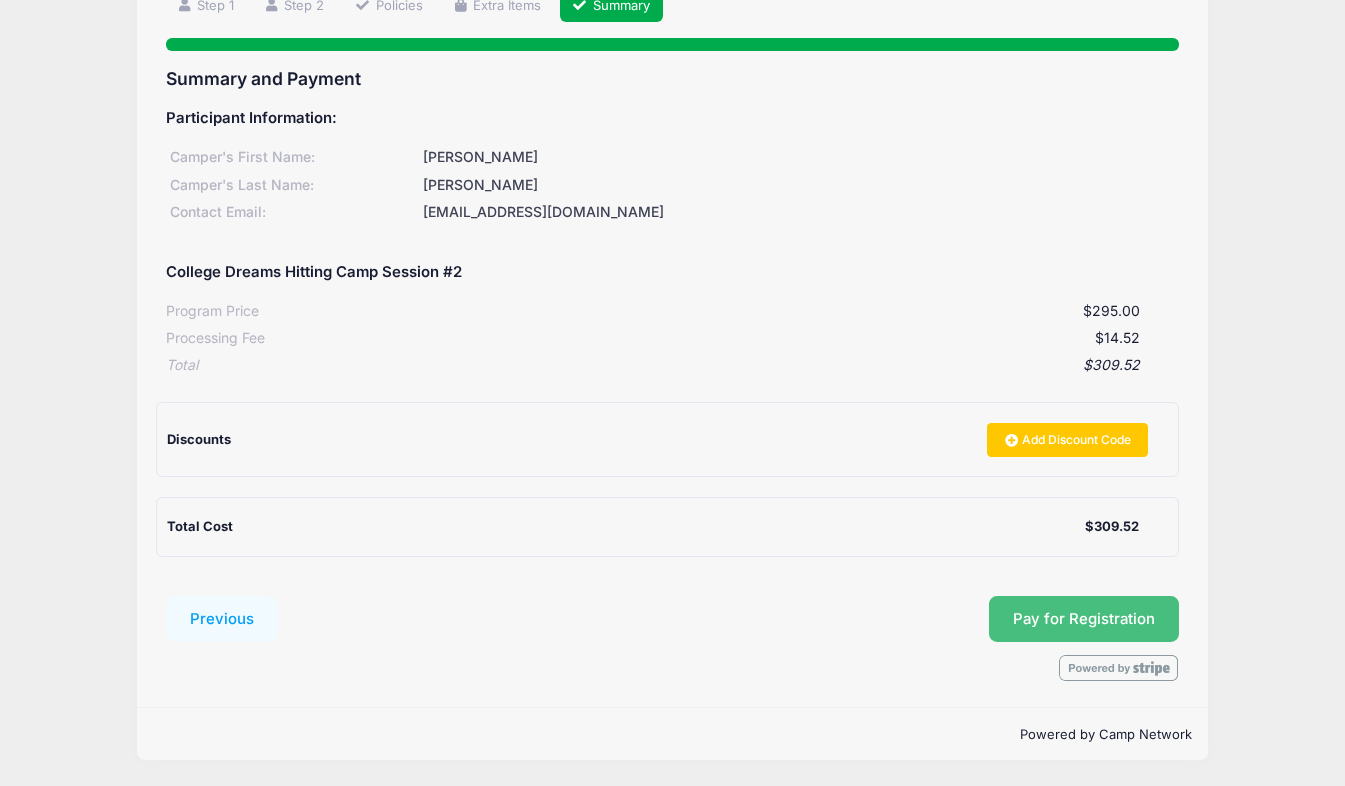click on "Pay for Registration" at bounding box center (1084, 619) 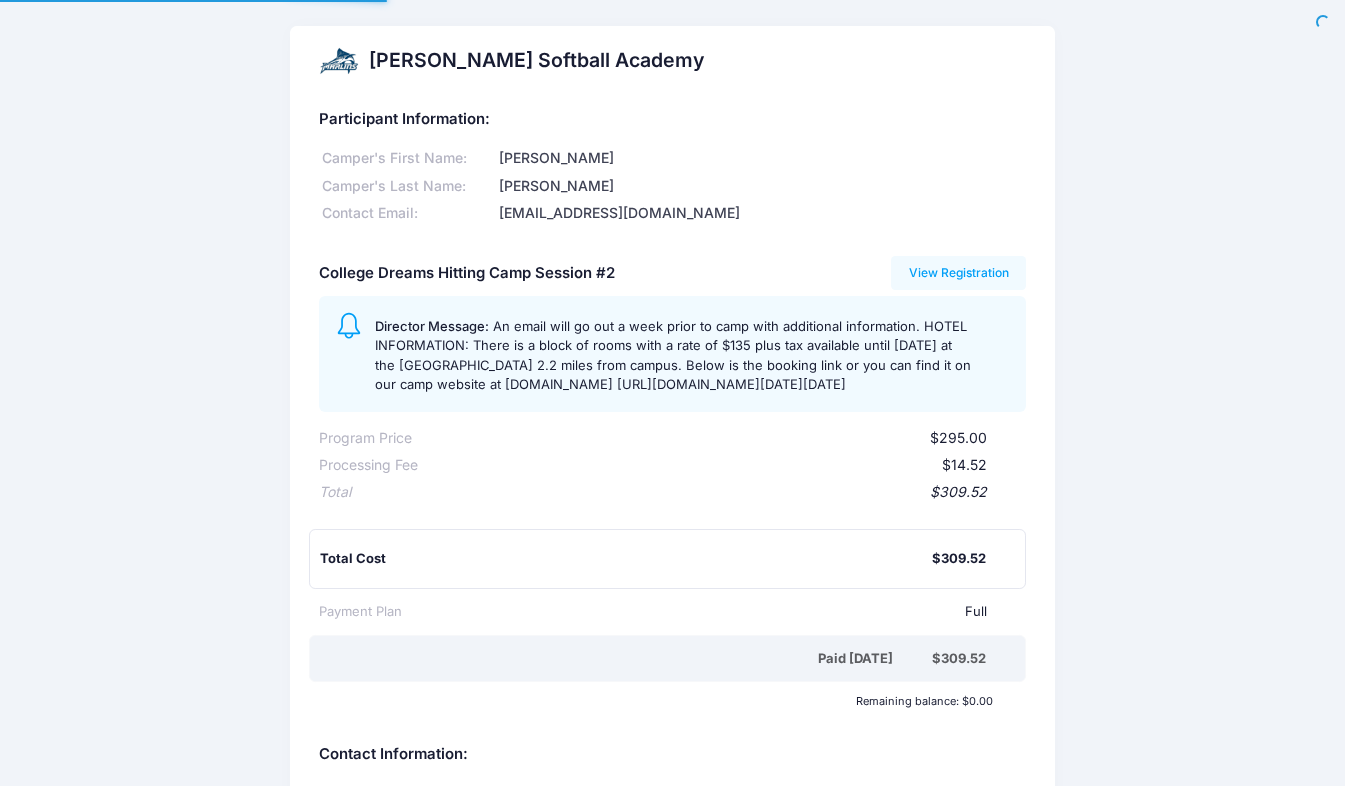 scroll, scrollTop: 0, scrollLeft: 0, axis: both 